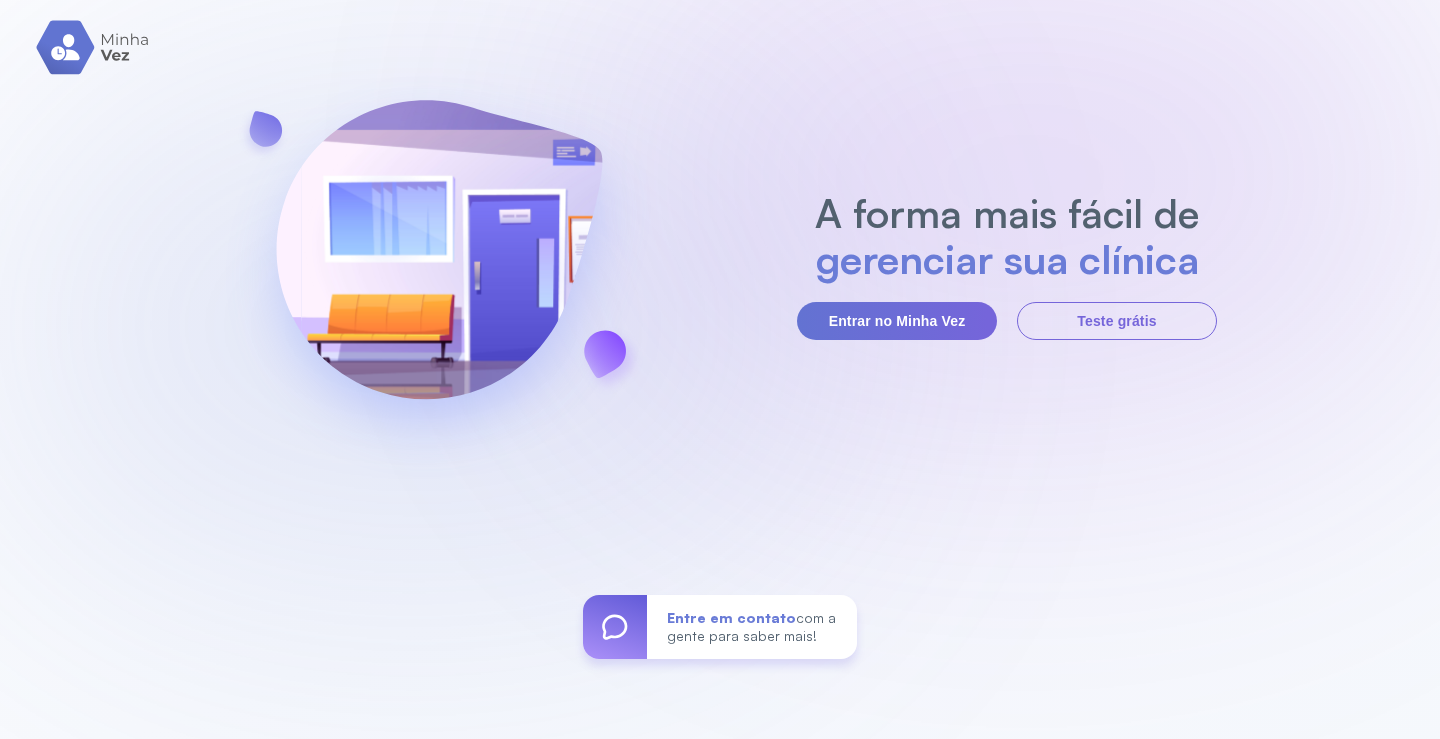 scroll, scrollTop: 0, scrollLeft: 0, axis: both 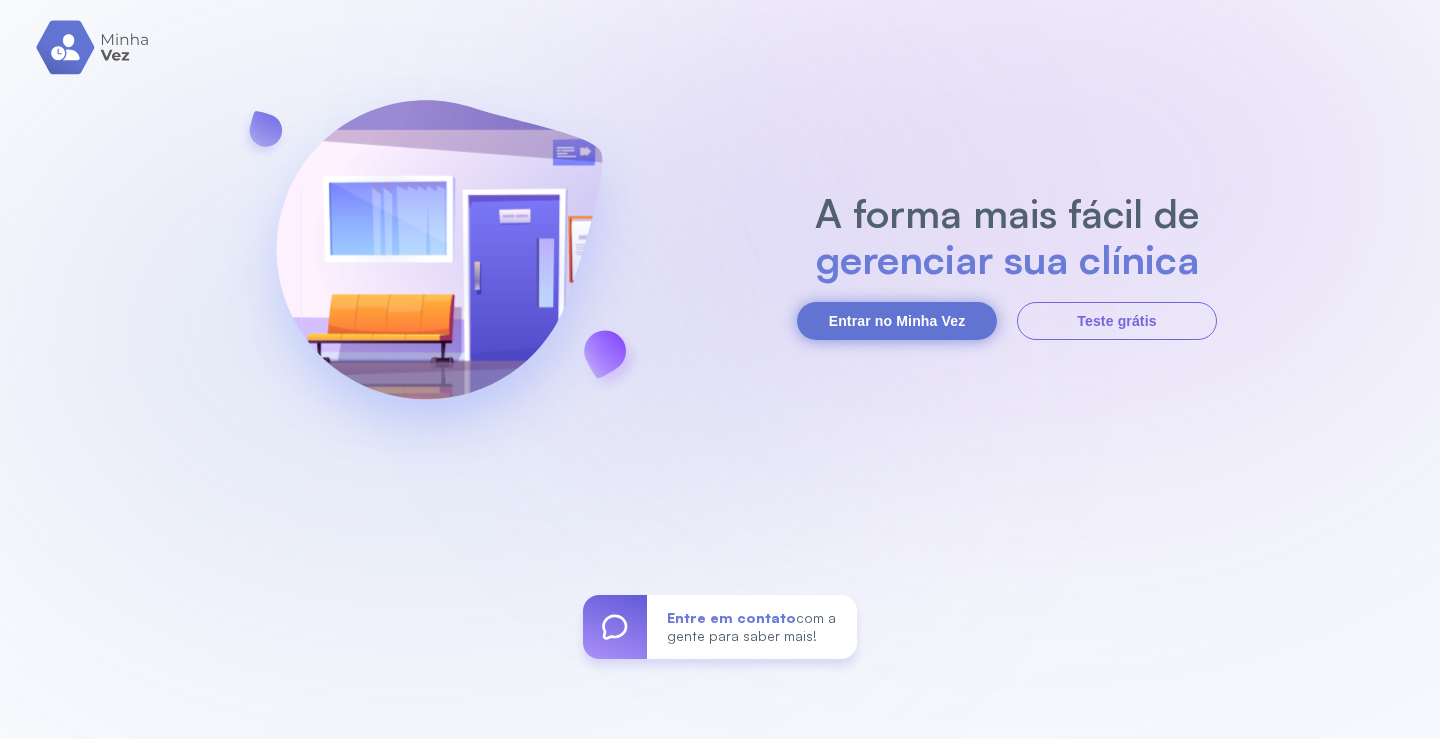 click on "Entrar no Minha Vez" at bounding box center (897, 321) 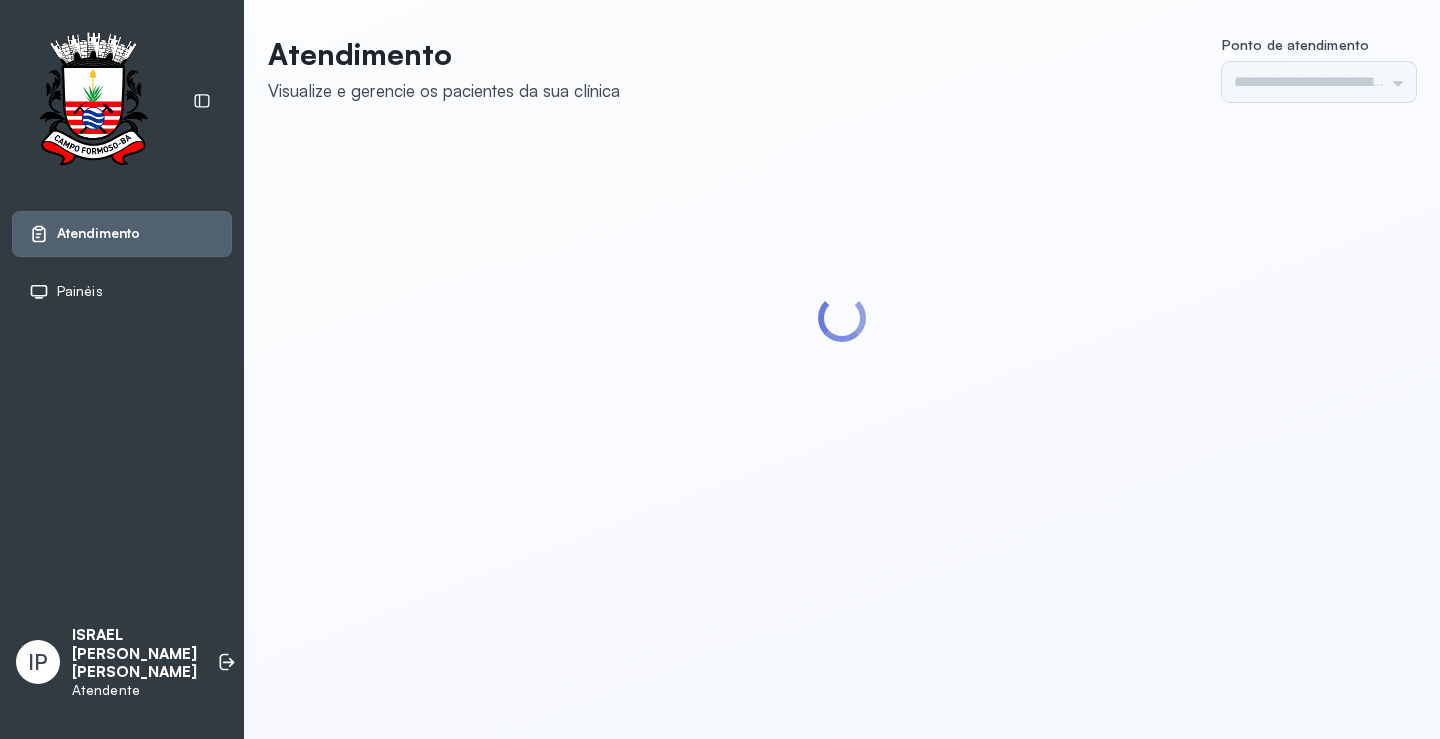 scroll, scrollTop: 0, scrollLeft: 0, axis: both 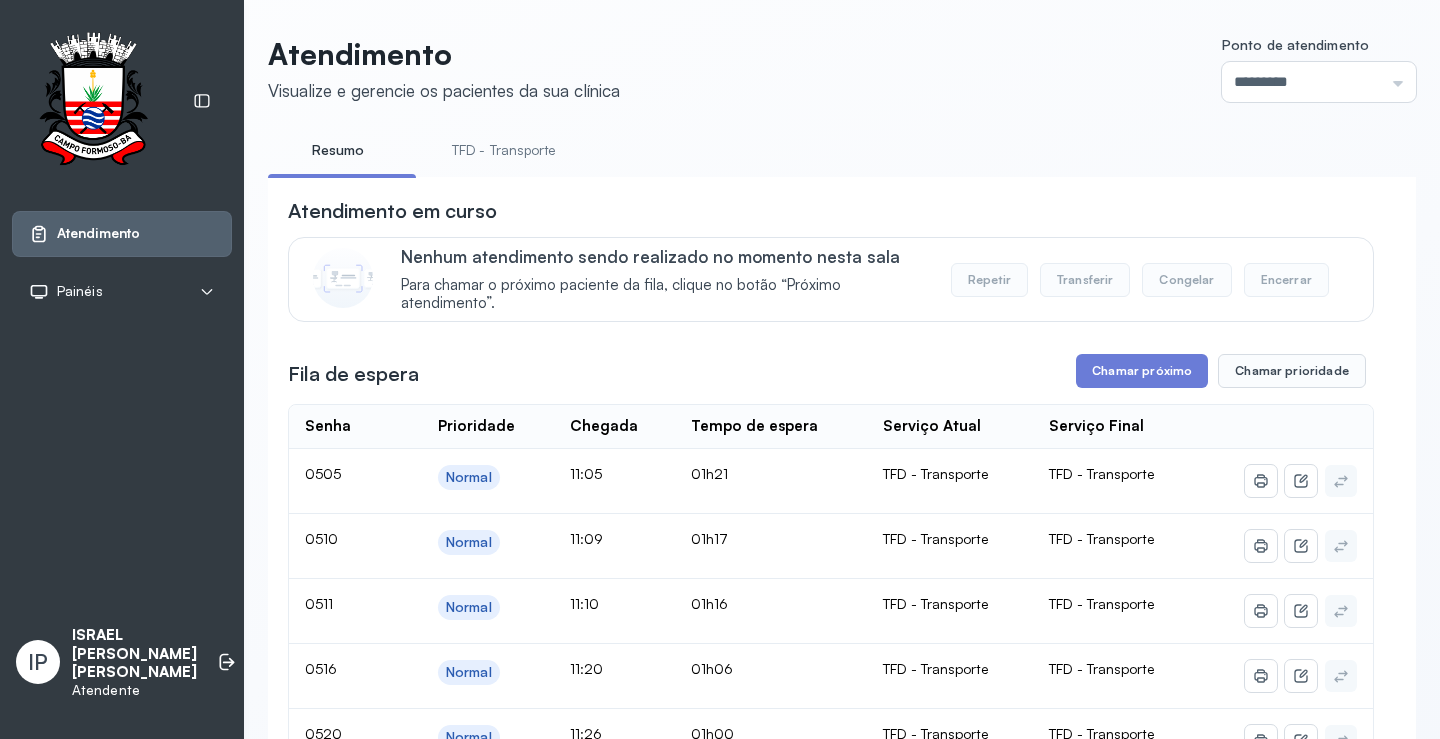 click on "TFD - Transporte" at bounding box center (504, 150) 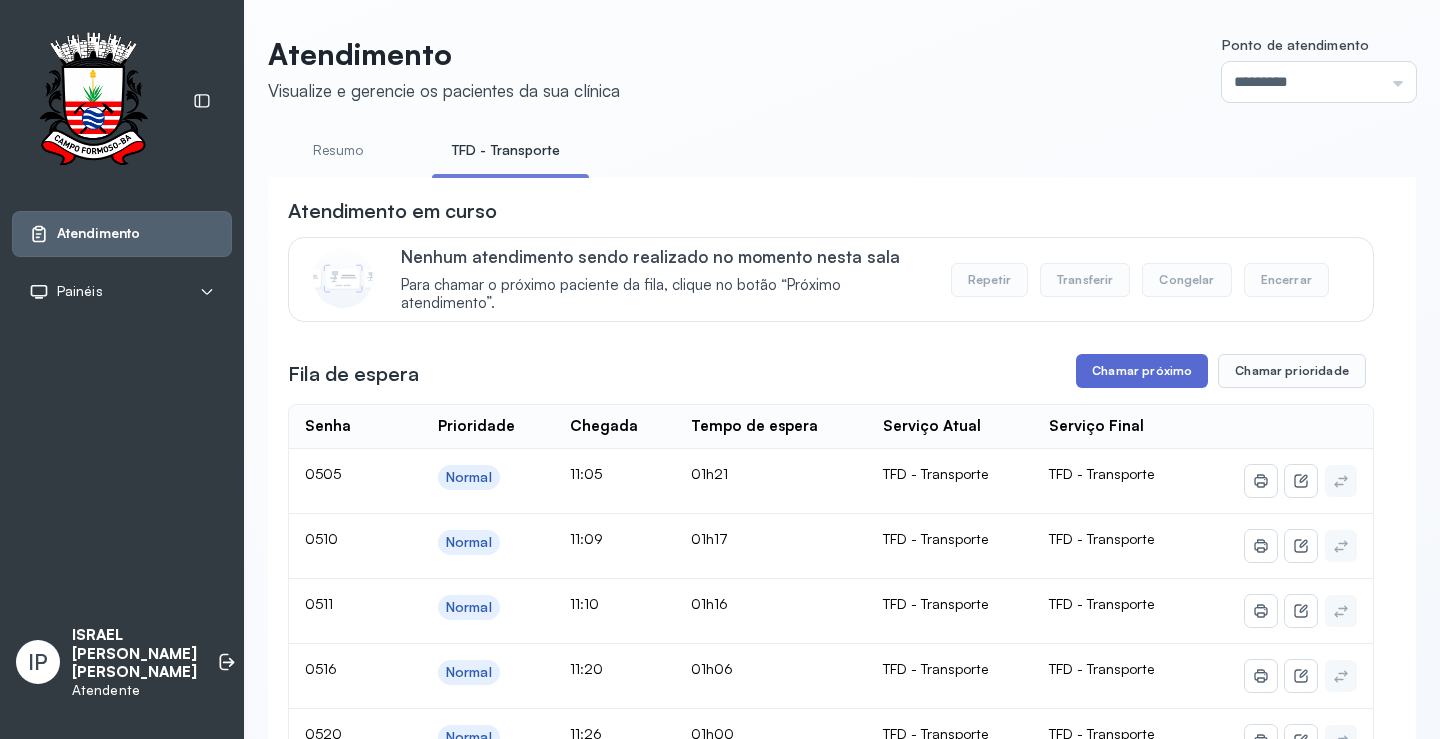 click on "Chamar próximo" at bounding box center (1142, 371) 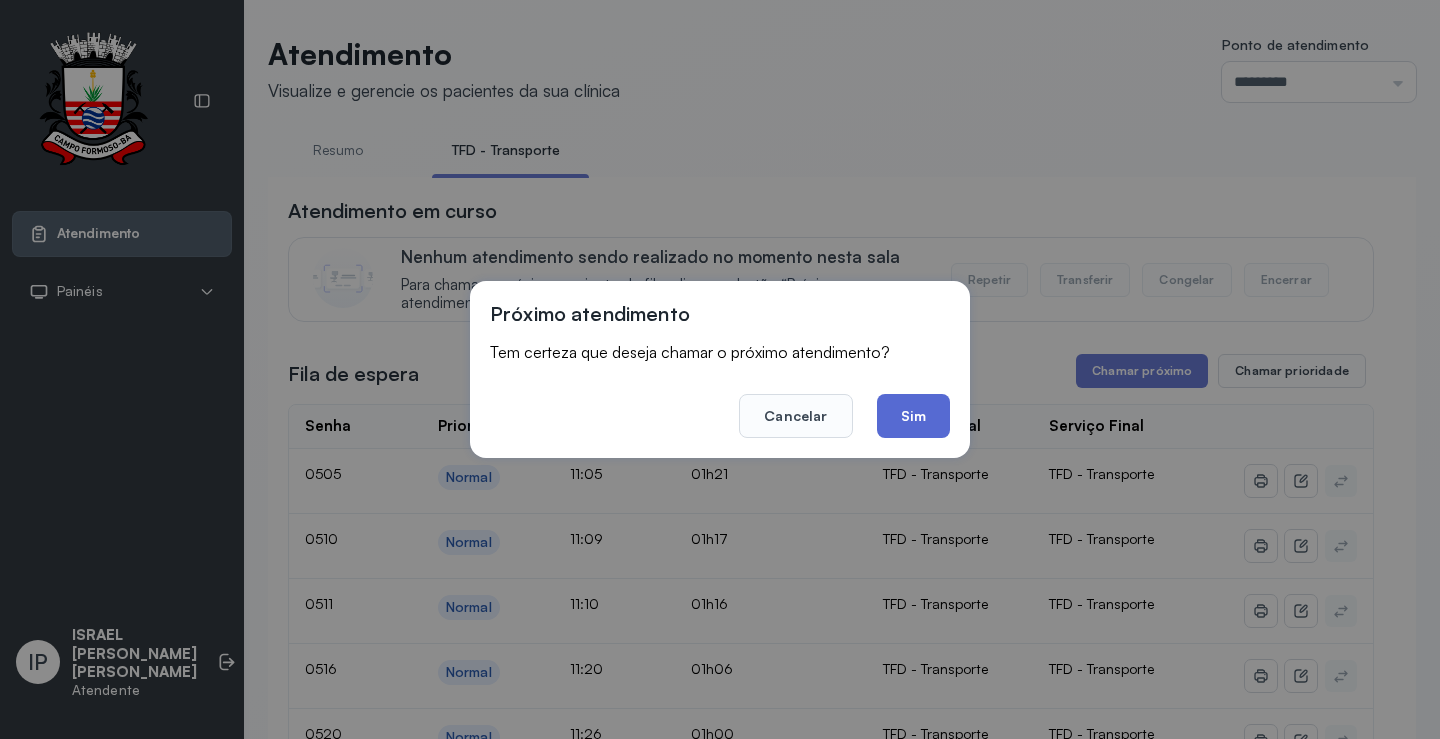 click on "Sim" 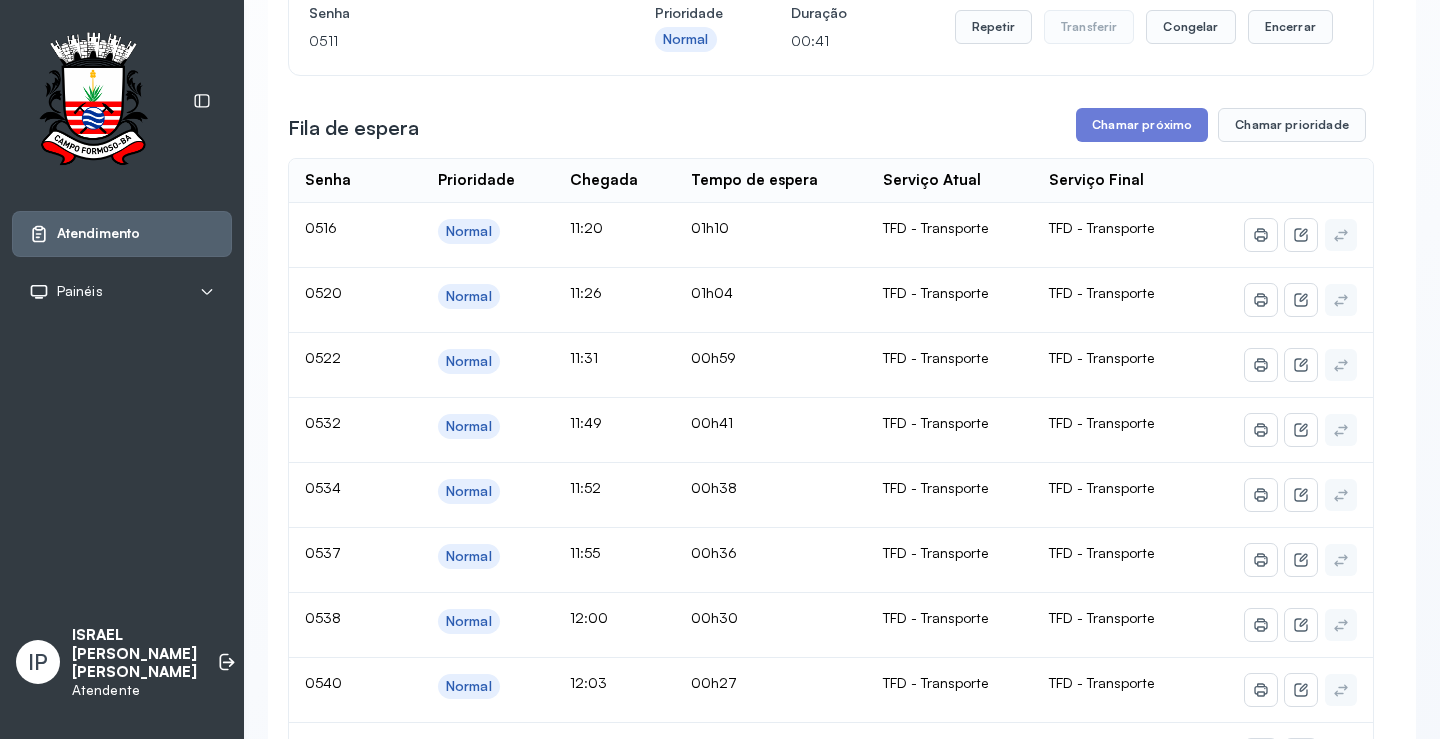 scroll, scrollTop: 100, scrollLeft: 0, axis: vertical 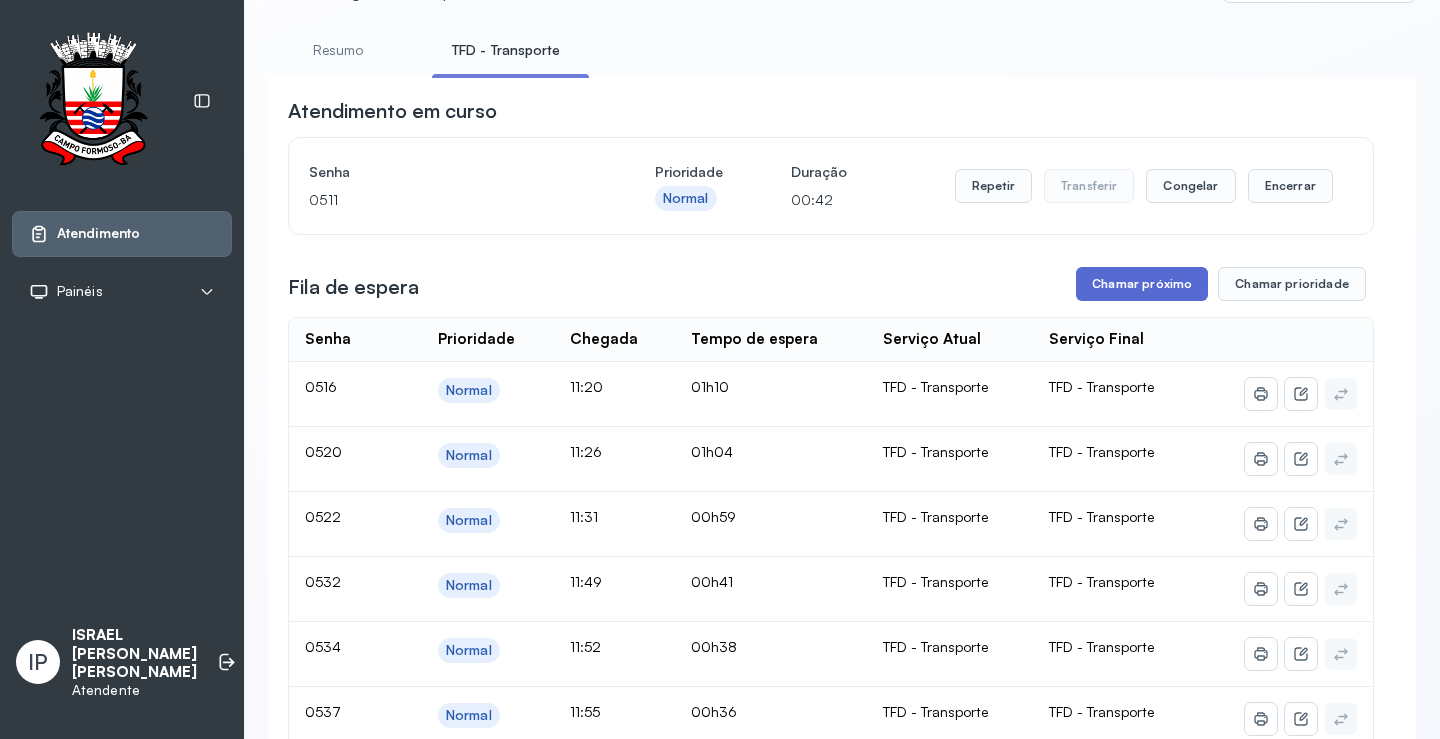 click on "Chamar próximo" at bounding box center [1142, 284] 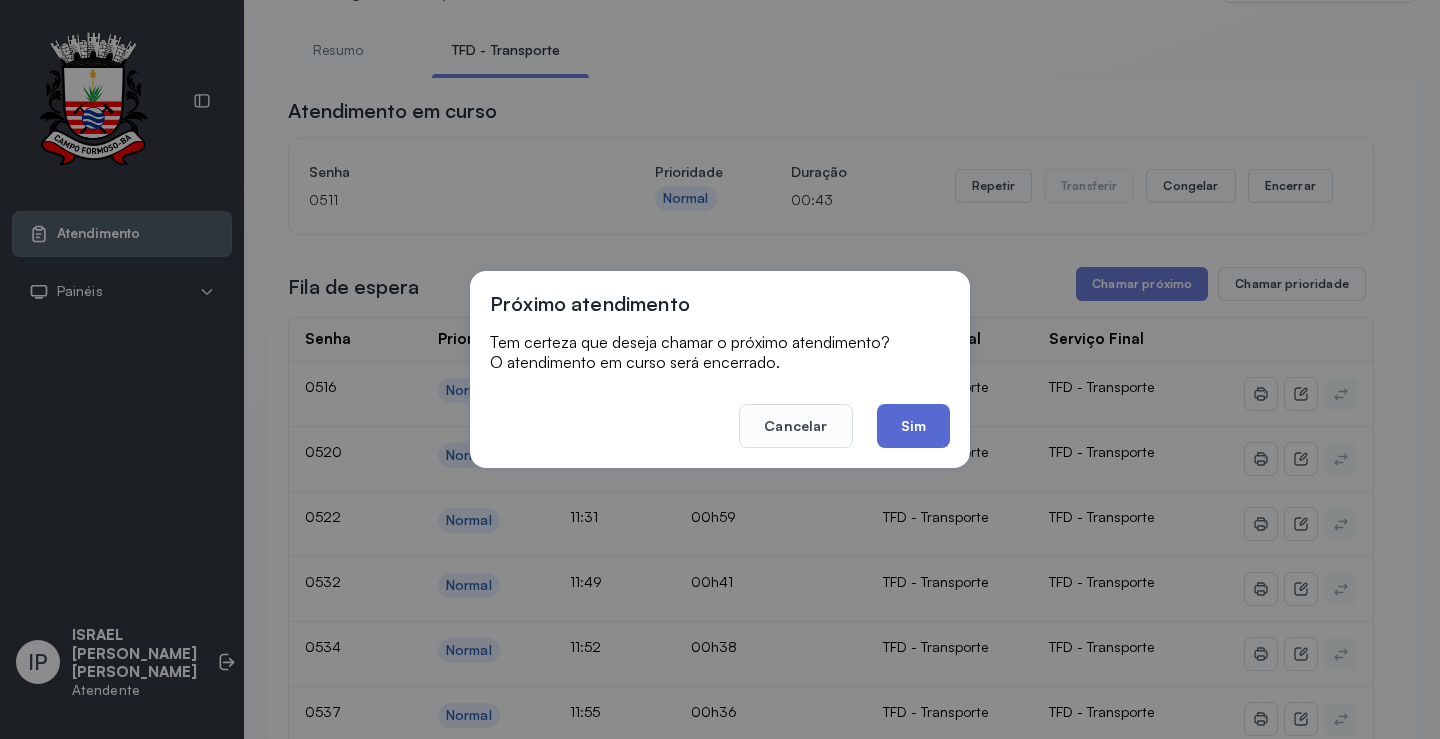 click on "Sim" 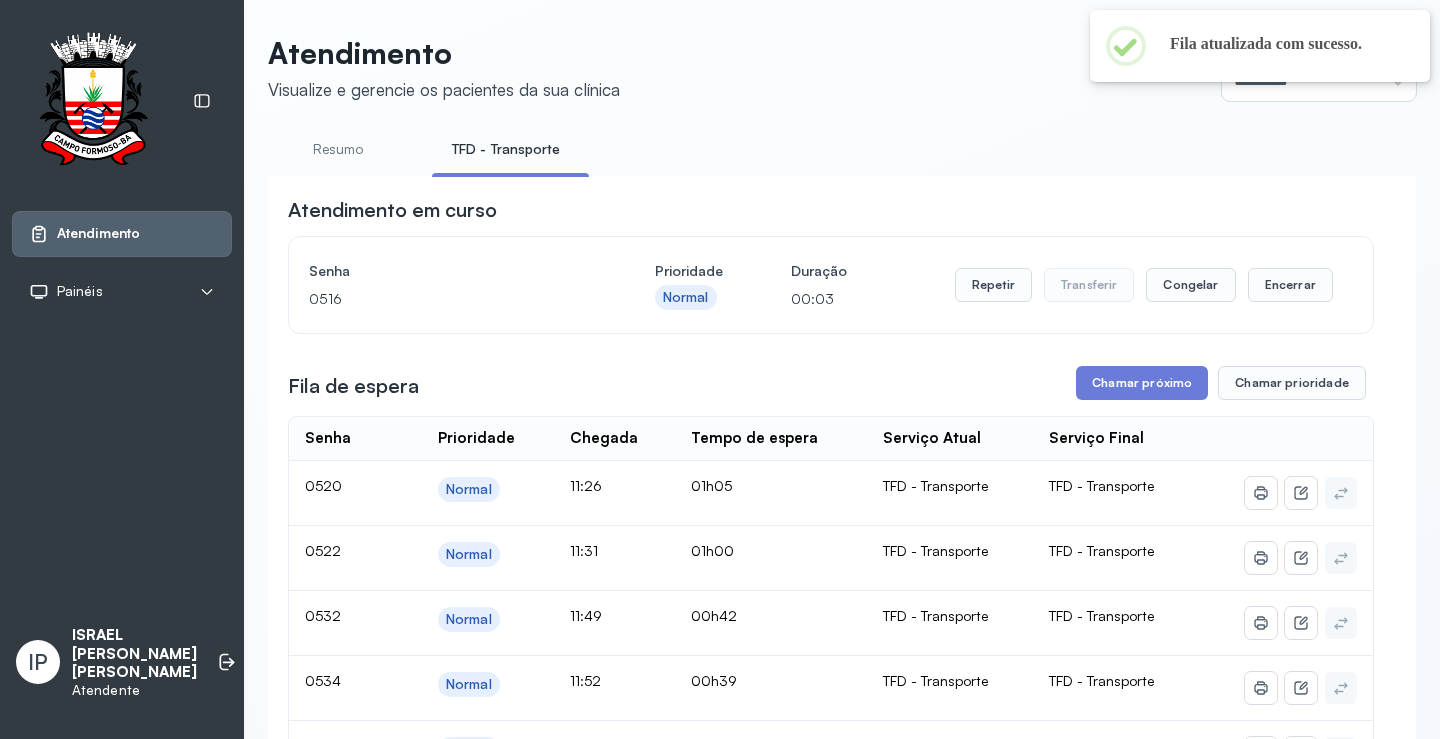 scroll, scrollTop: 100, scrollLeft: 0, axis: vertical 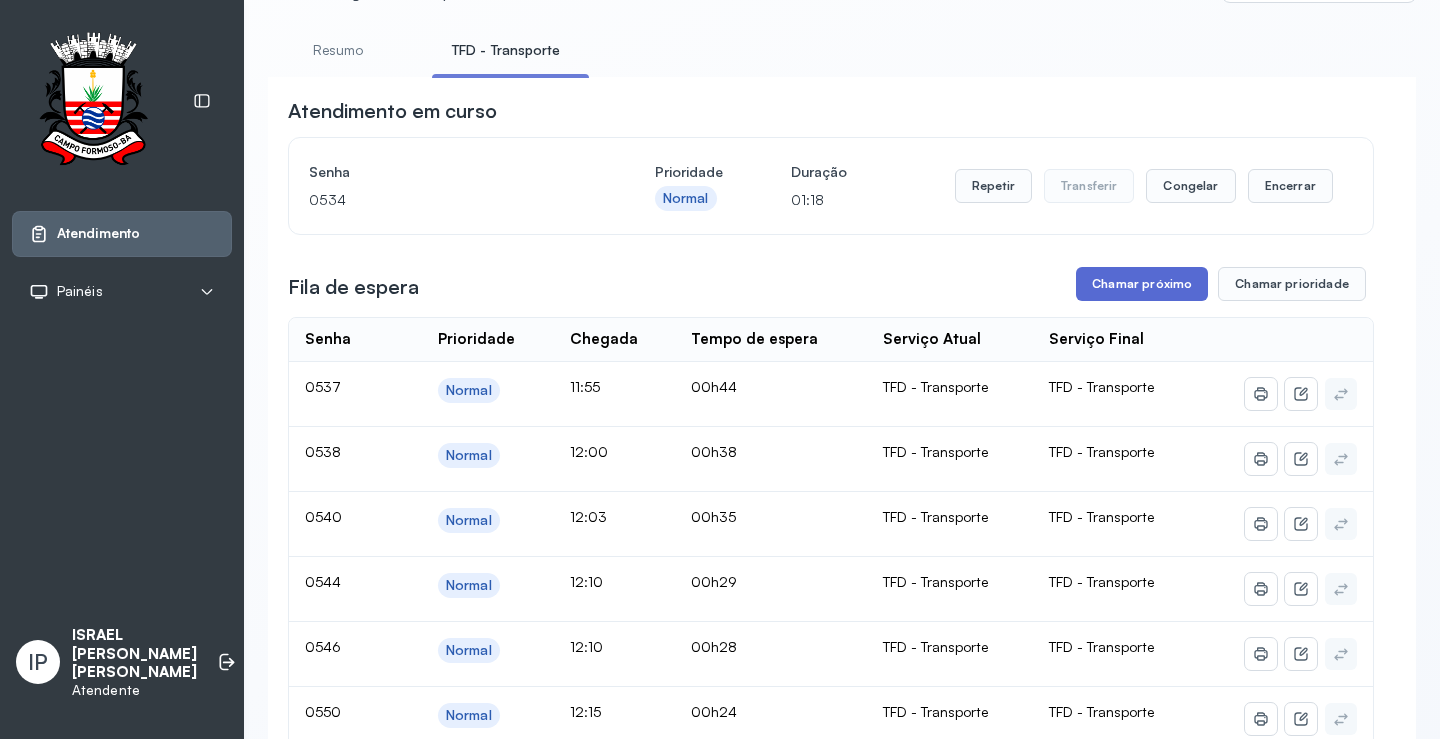 click on "Chamar próximo" at bounding box center (1142, 284) 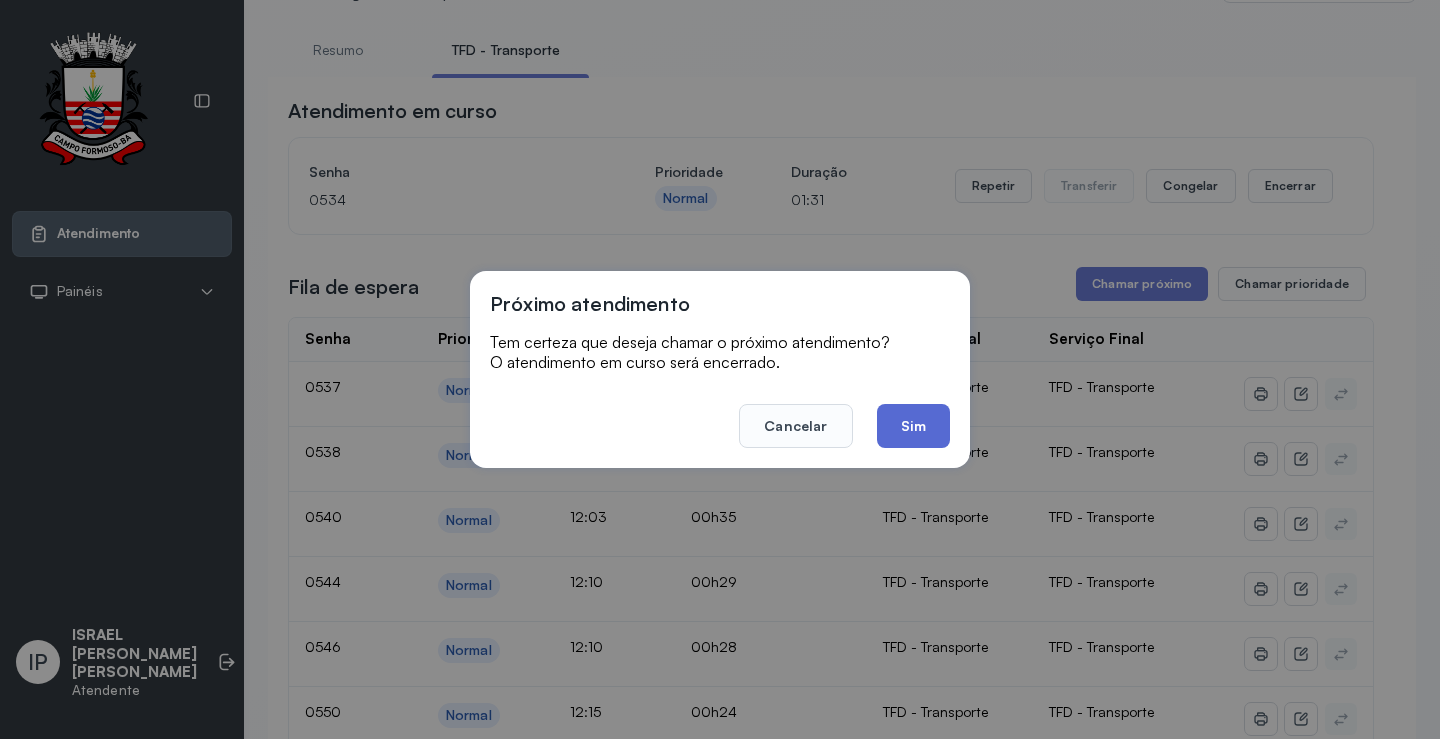 click on "Sim" 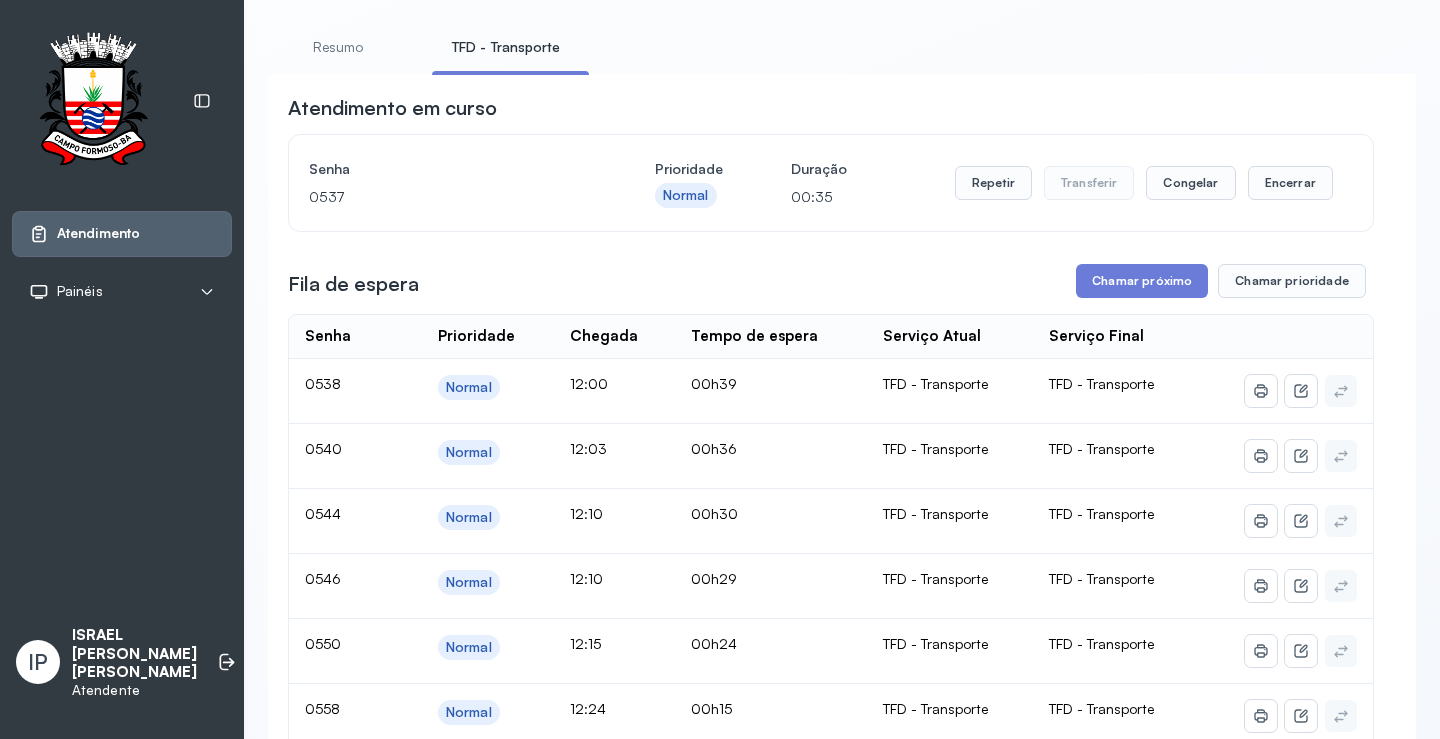 scroll, scrollTop: 0, scrollLeft: 0, axis: both 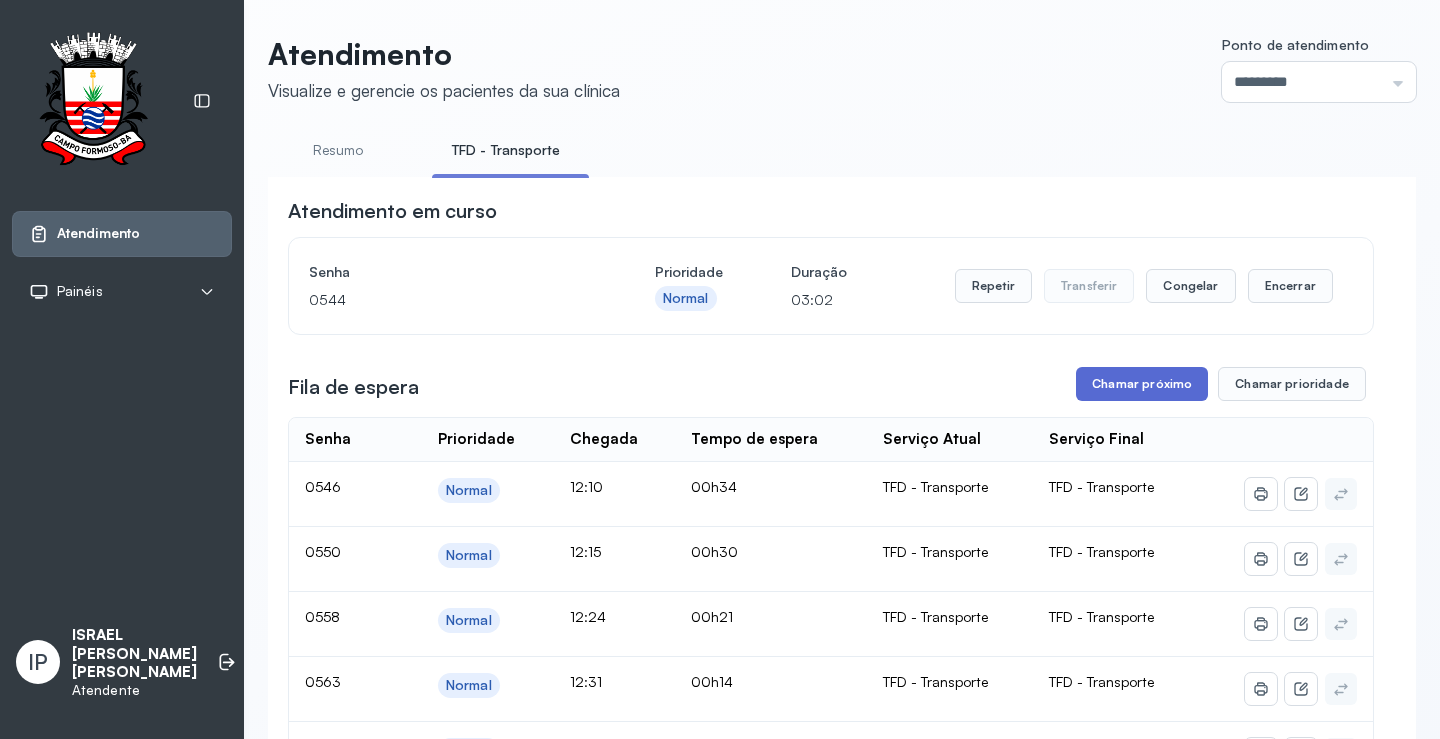 click on "Chamar próximo" at bounding box center [1142, 384] 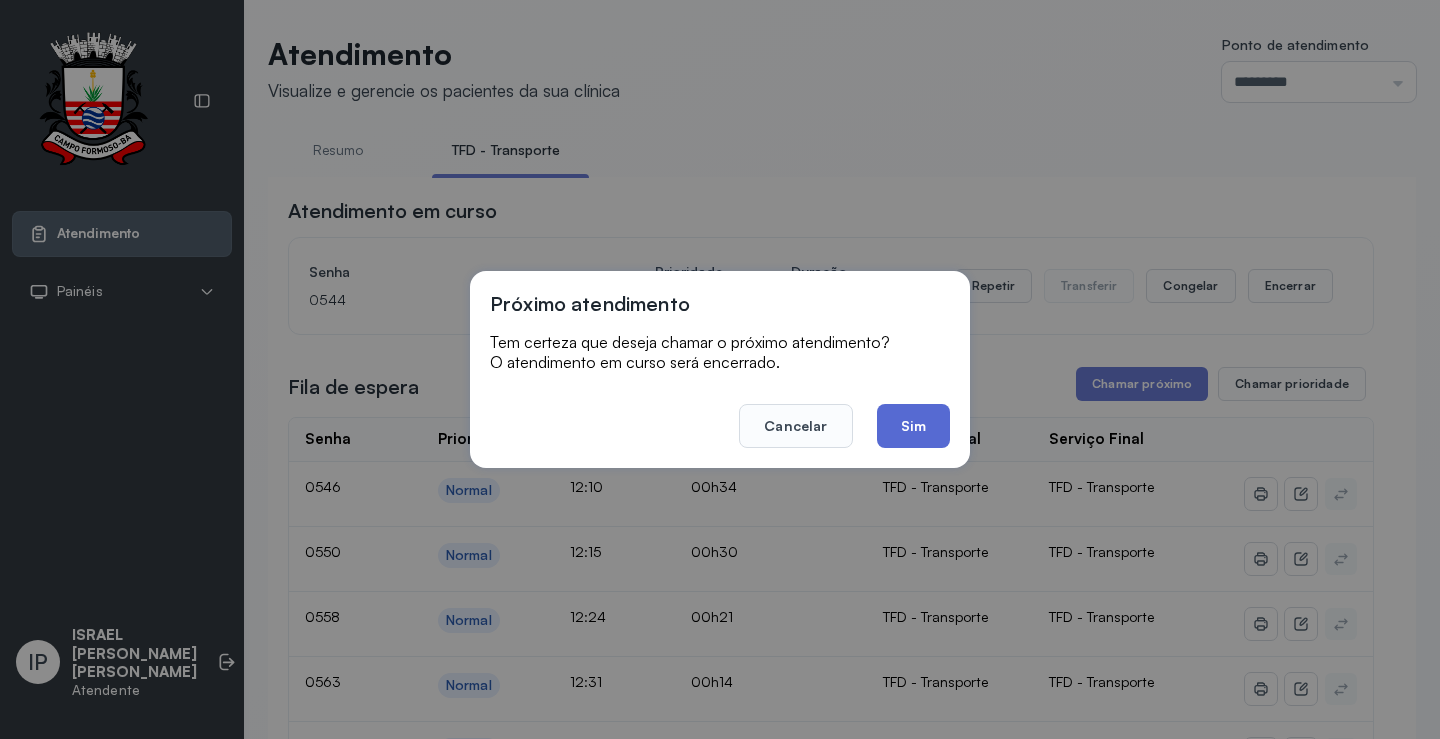 click on "Sim" 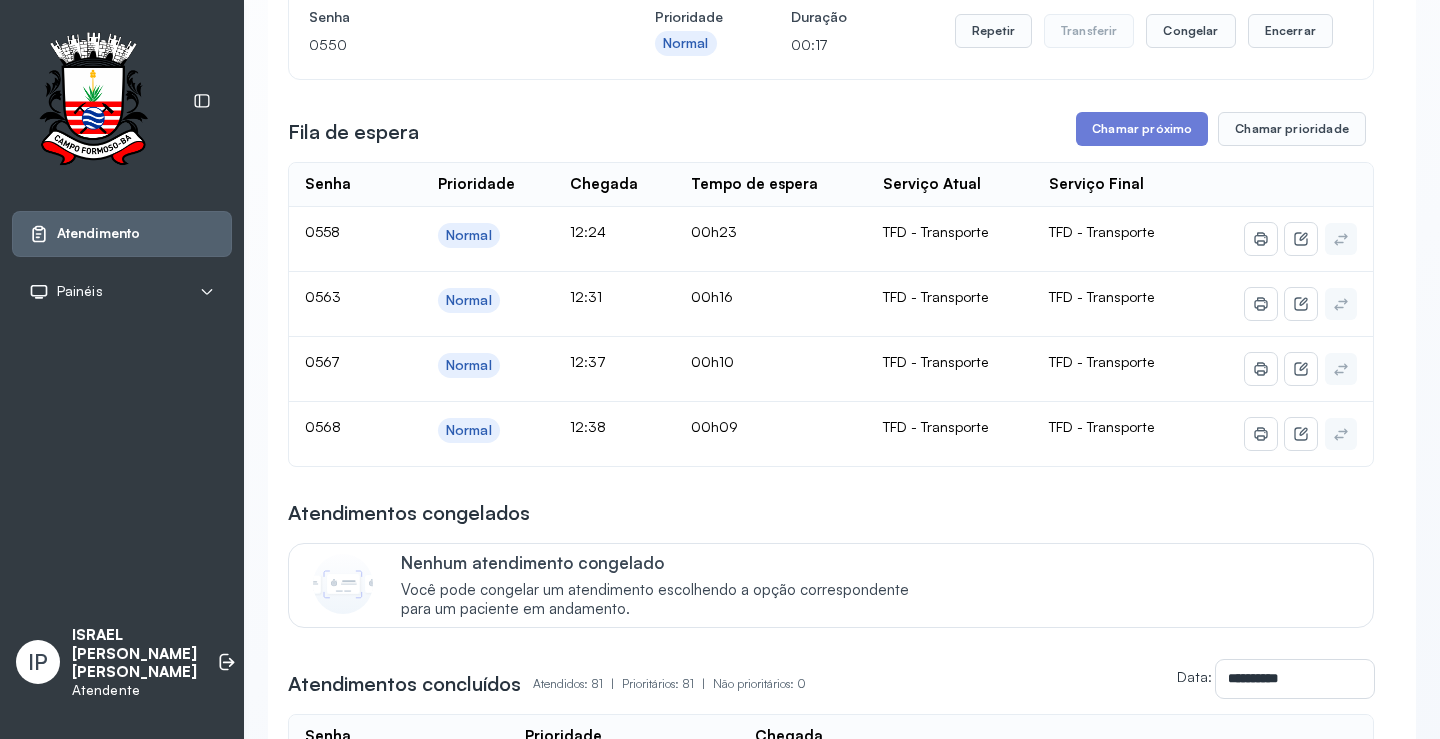 scroll, scrollTop: 0, scrollLeft: 0, axis: both 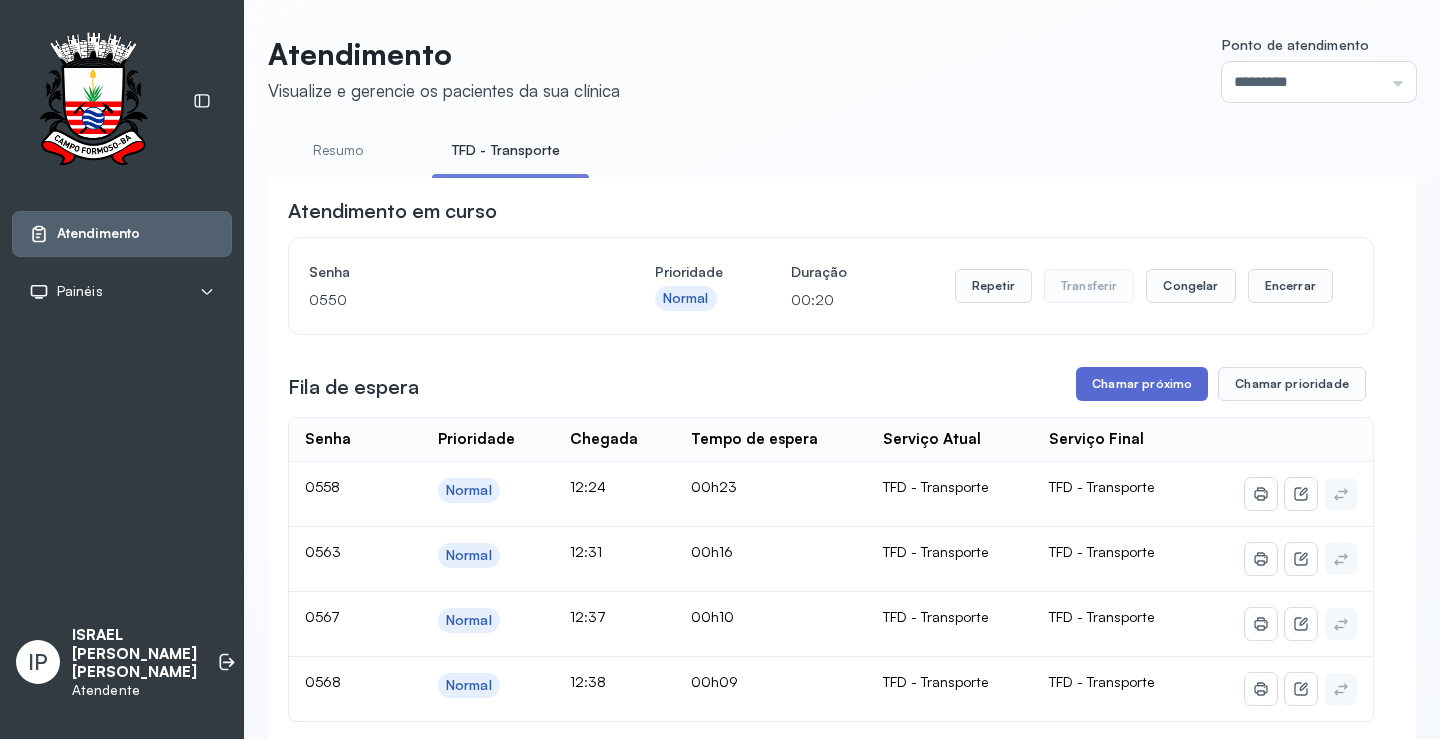 click on "Chamar próximo" at bounding box center (1142, 384) 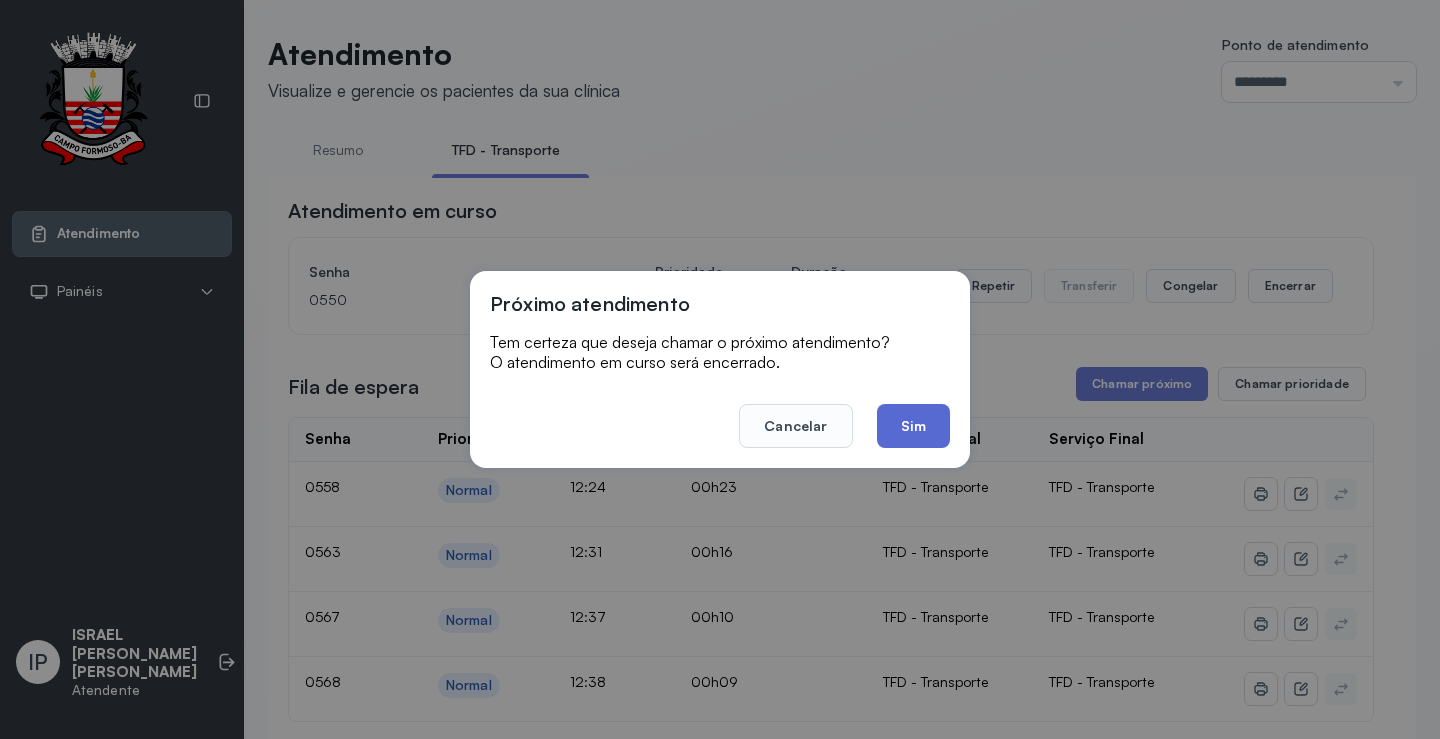 click on "Sim" 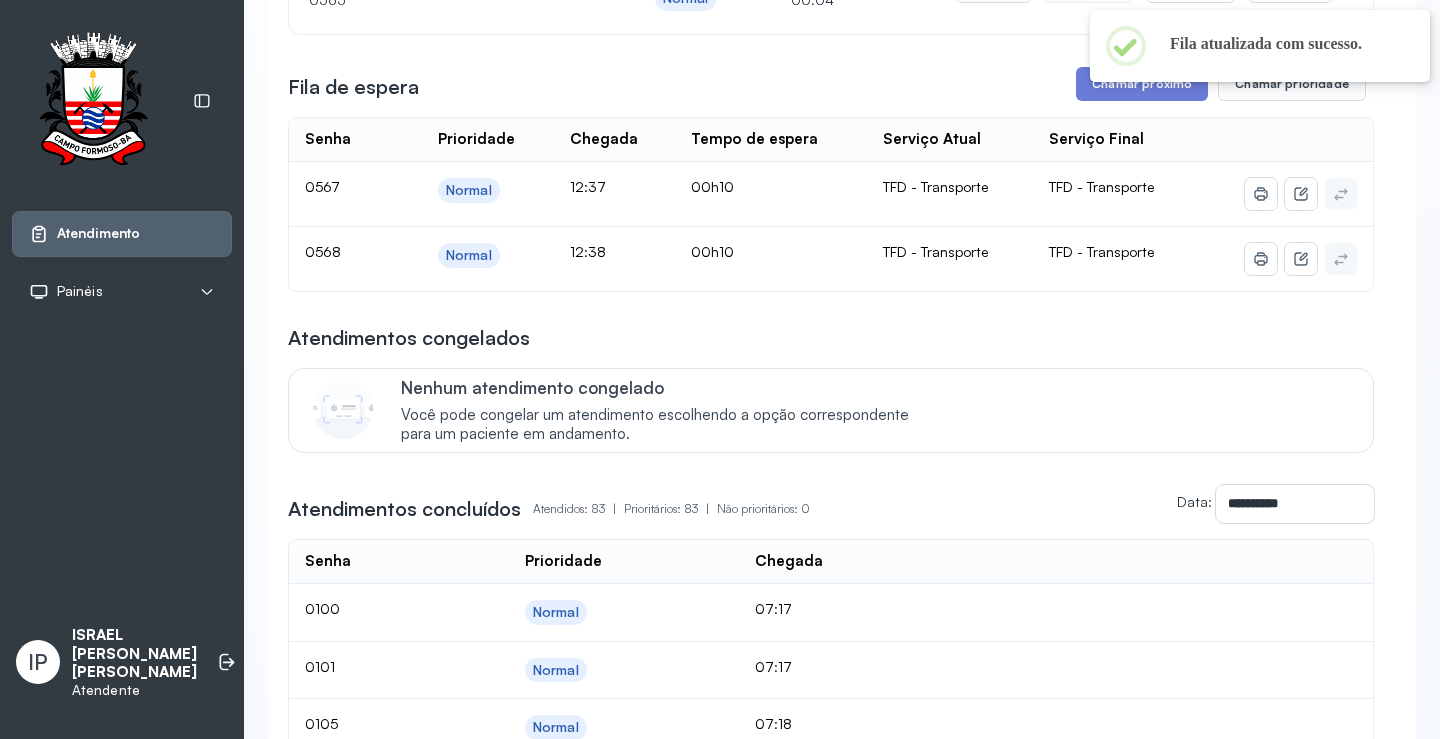 scroll, scrollTop: 0, scrollLeft: 0, axis: both 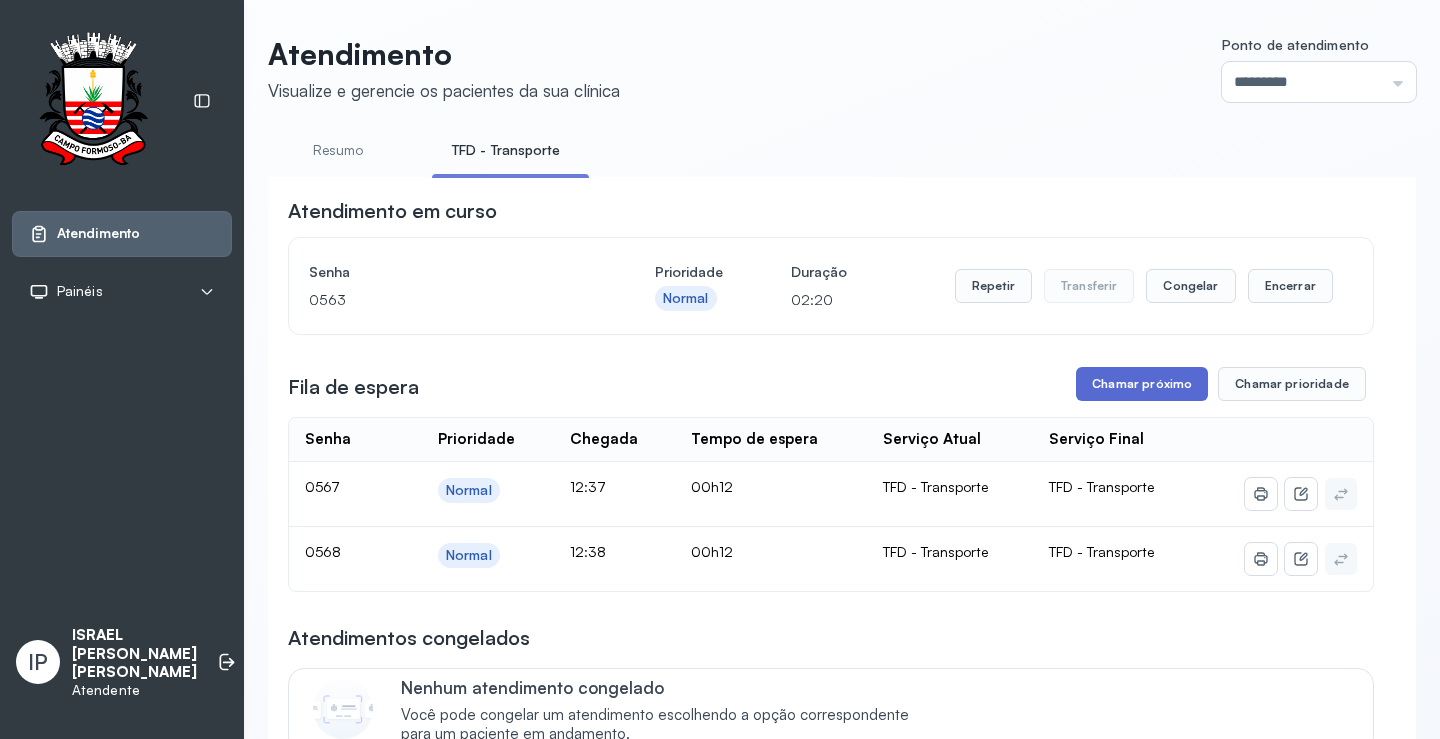 click on "Chamar próximo" at bounding box center (1142, 384) 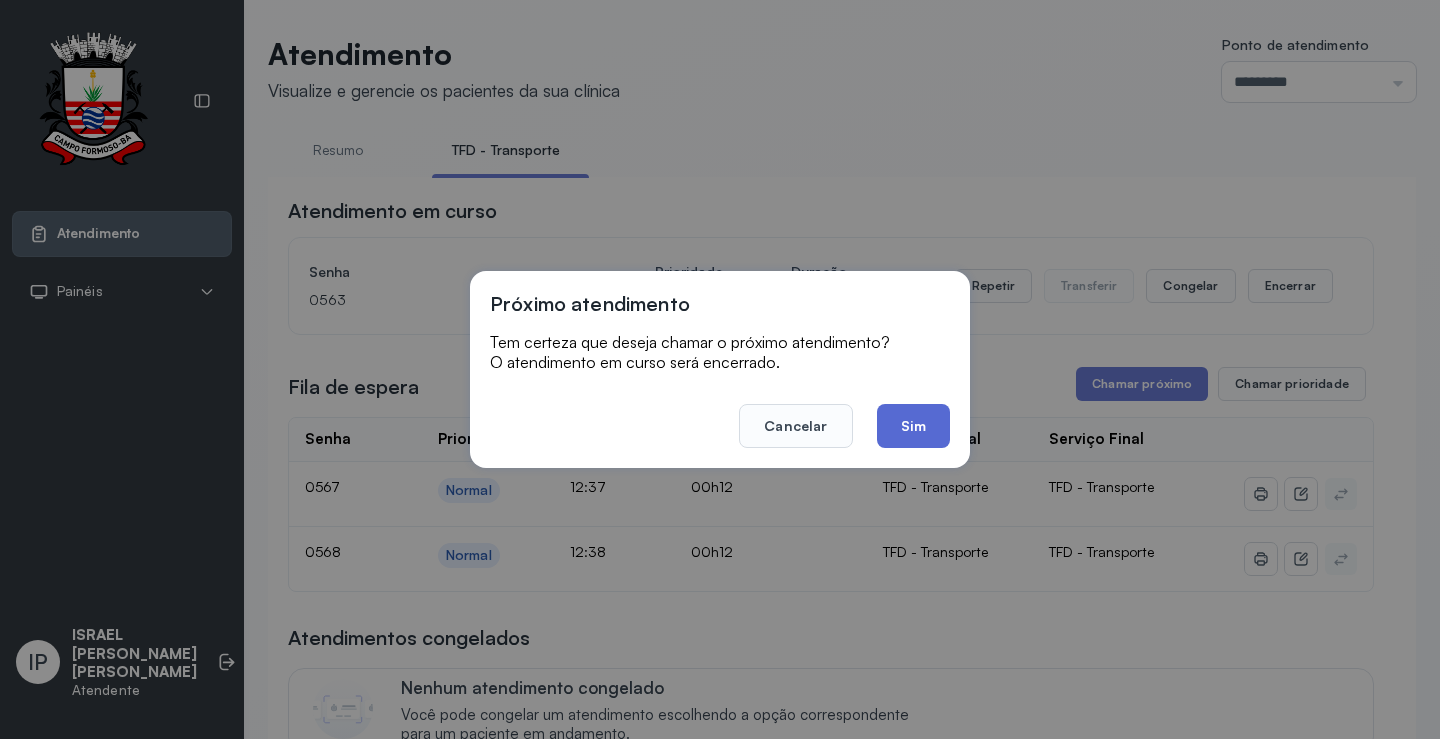 click on "Sim" 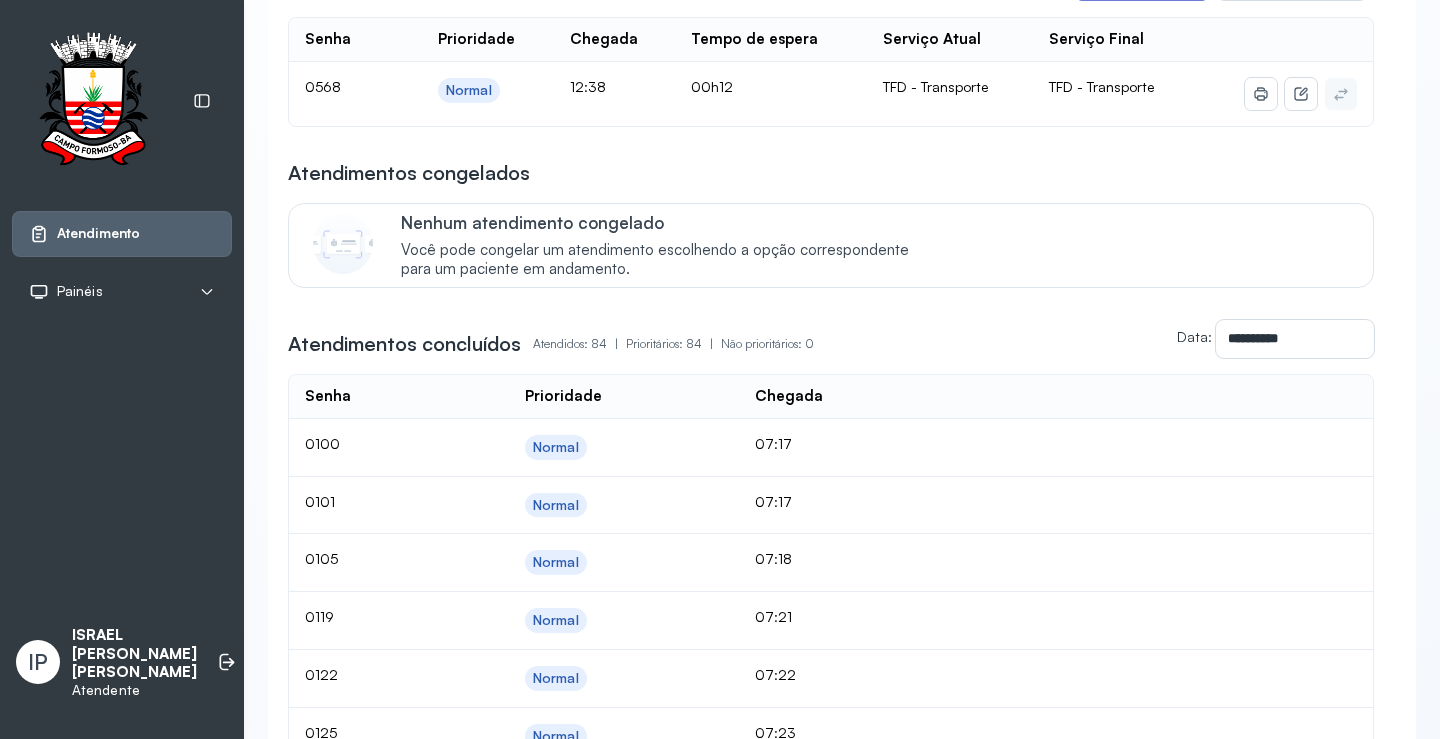 scroll, scrollTop: 0, scrollLeft: 0, axis: both 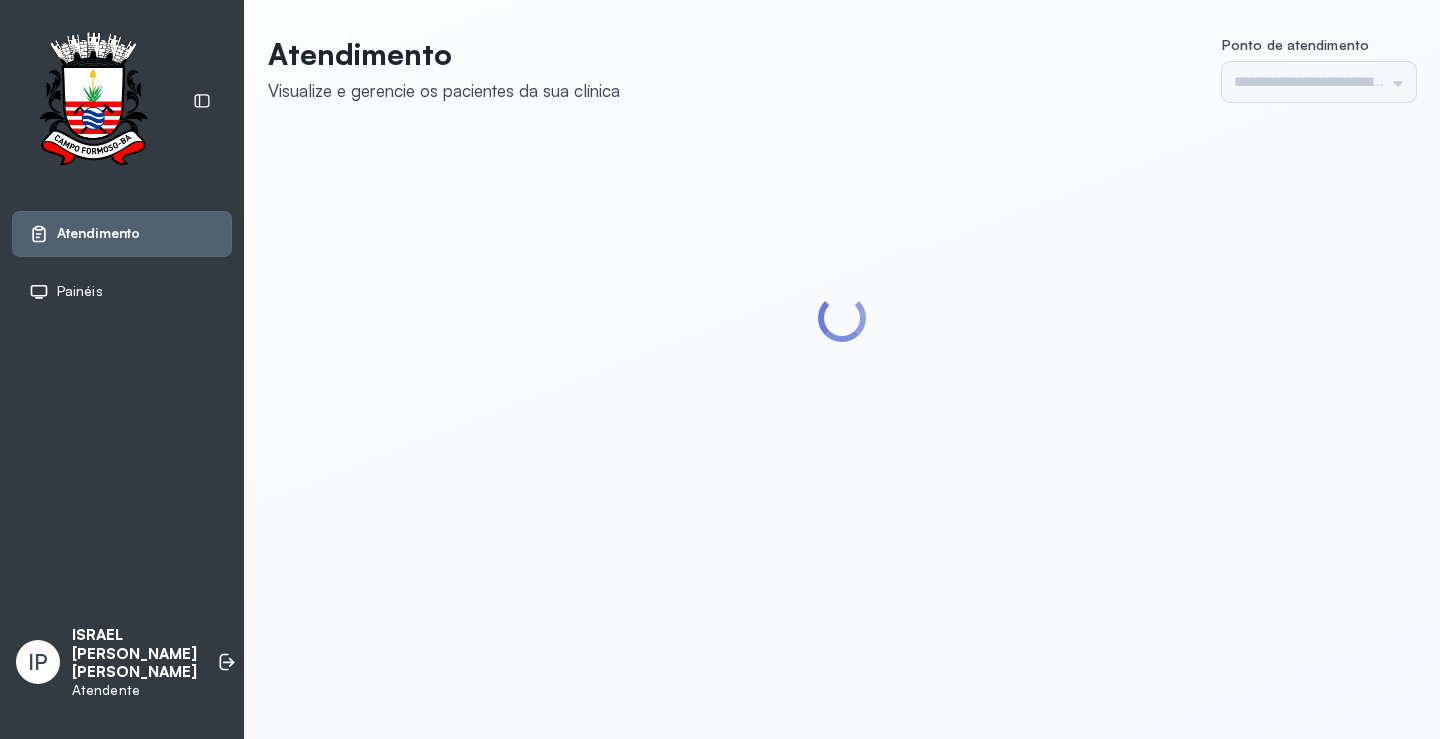 type on "*********" 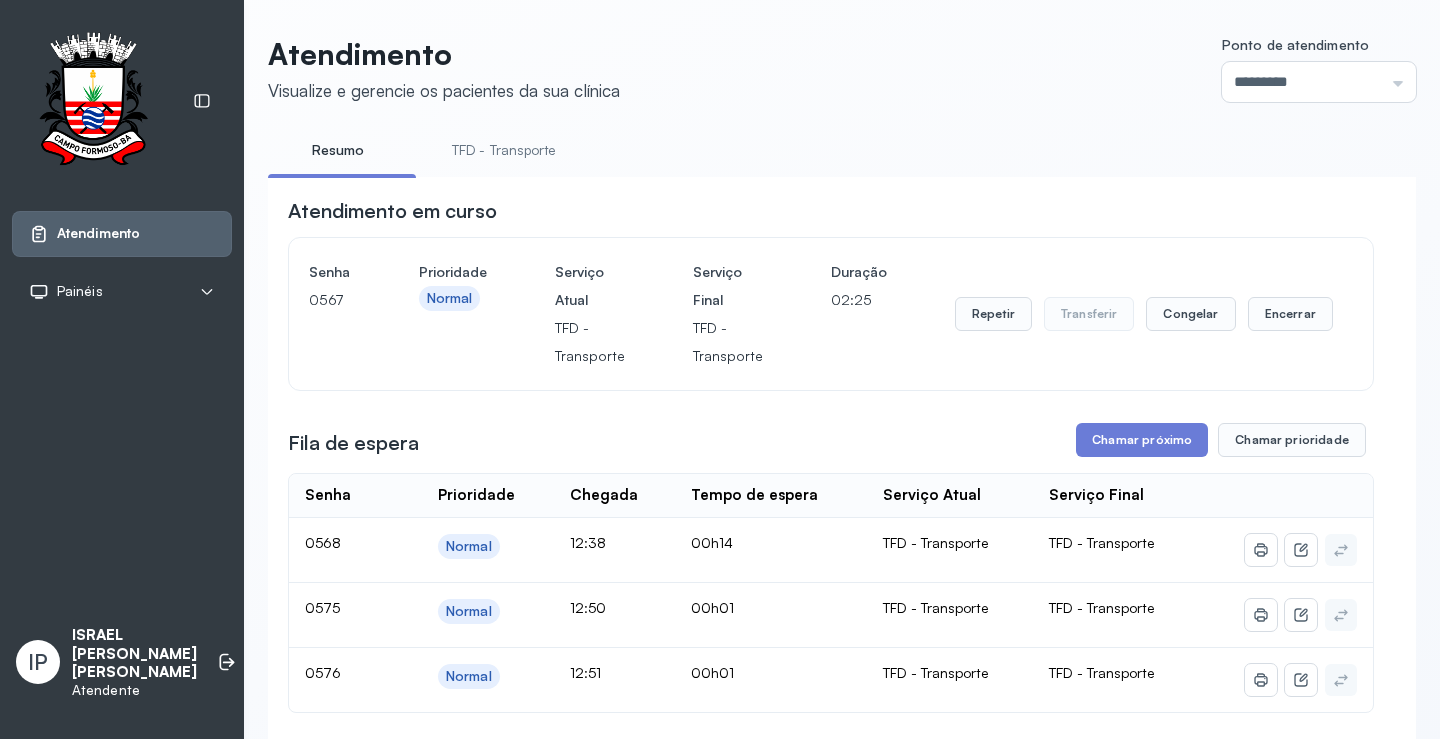 click on "TFD - Transporte" at bounding box center (504, 150) 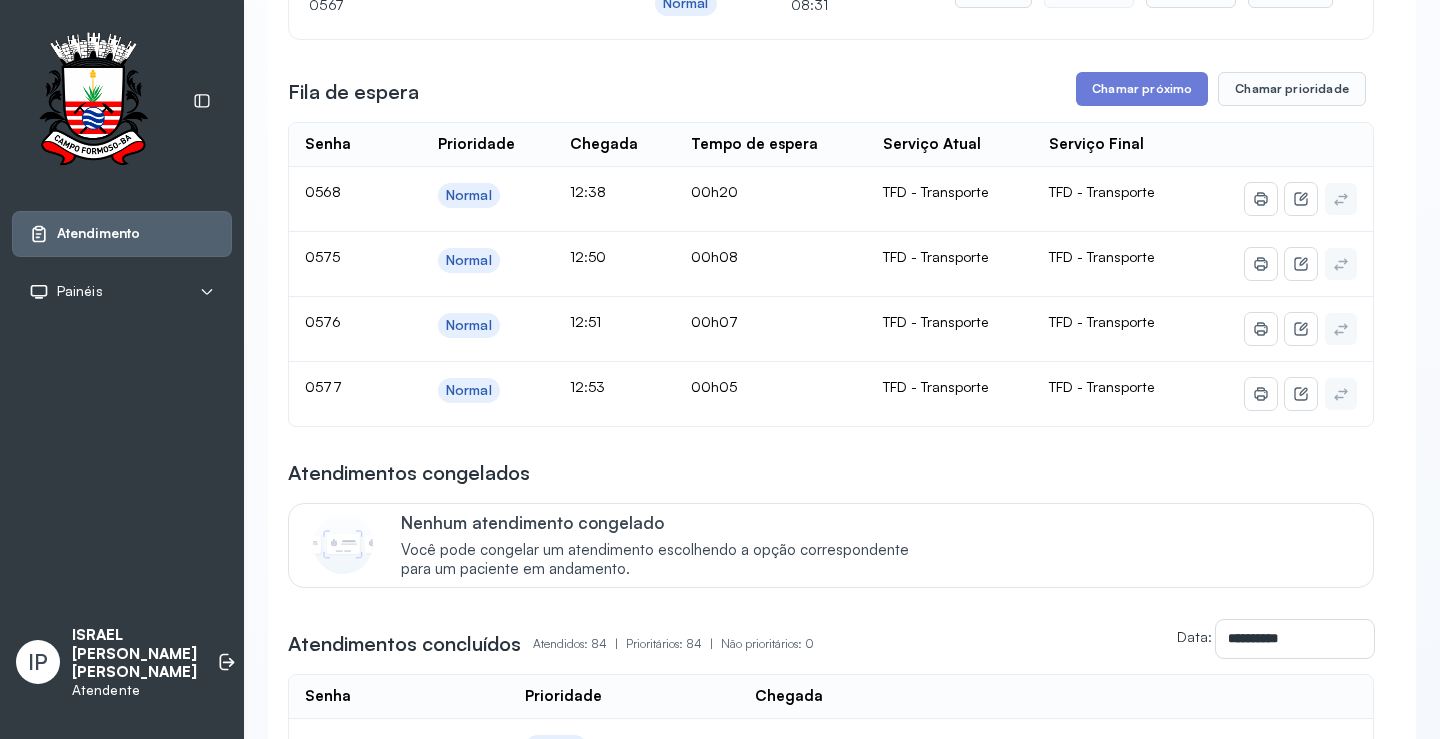 scroll, scrollTop: 300, scrollLeft: 0, axis: vertical 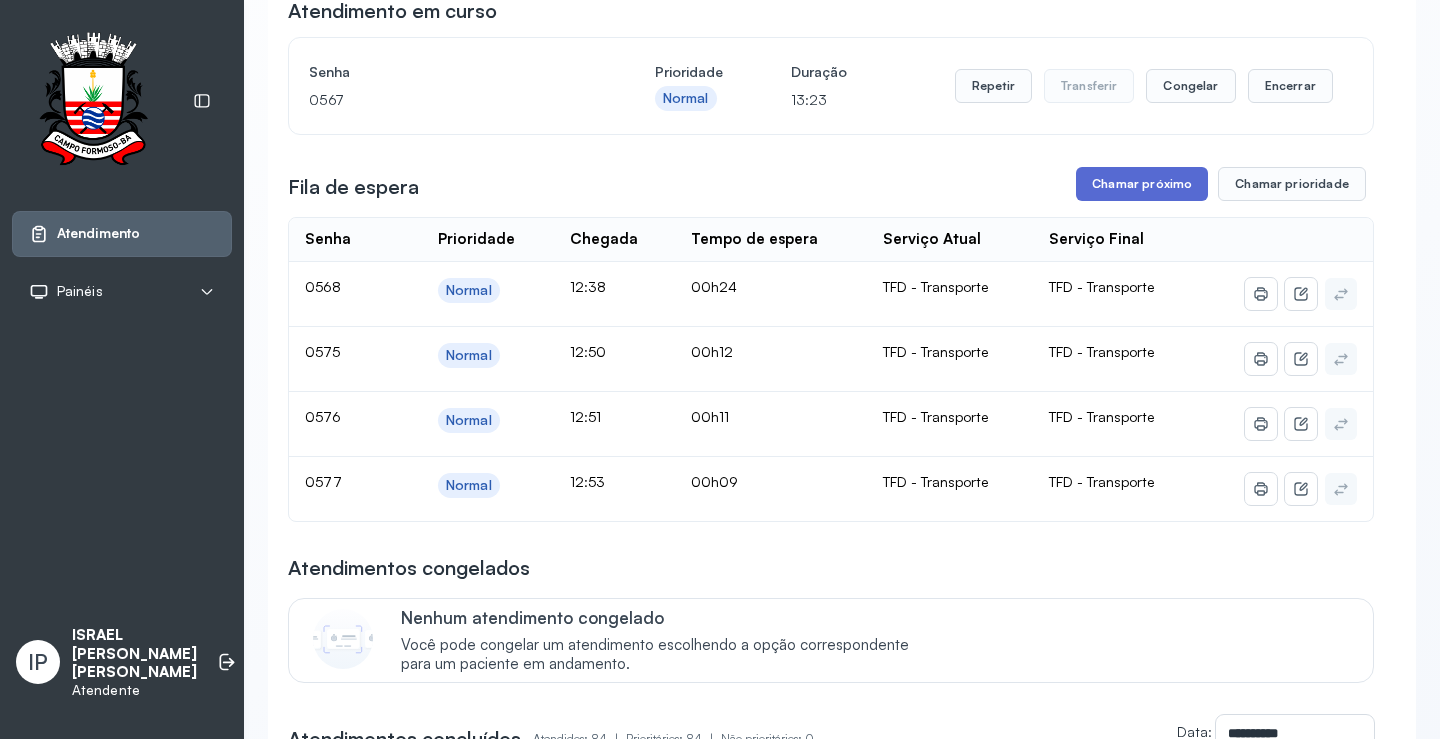 click on "Chamar próximo" at bounding box center [1142, 184] 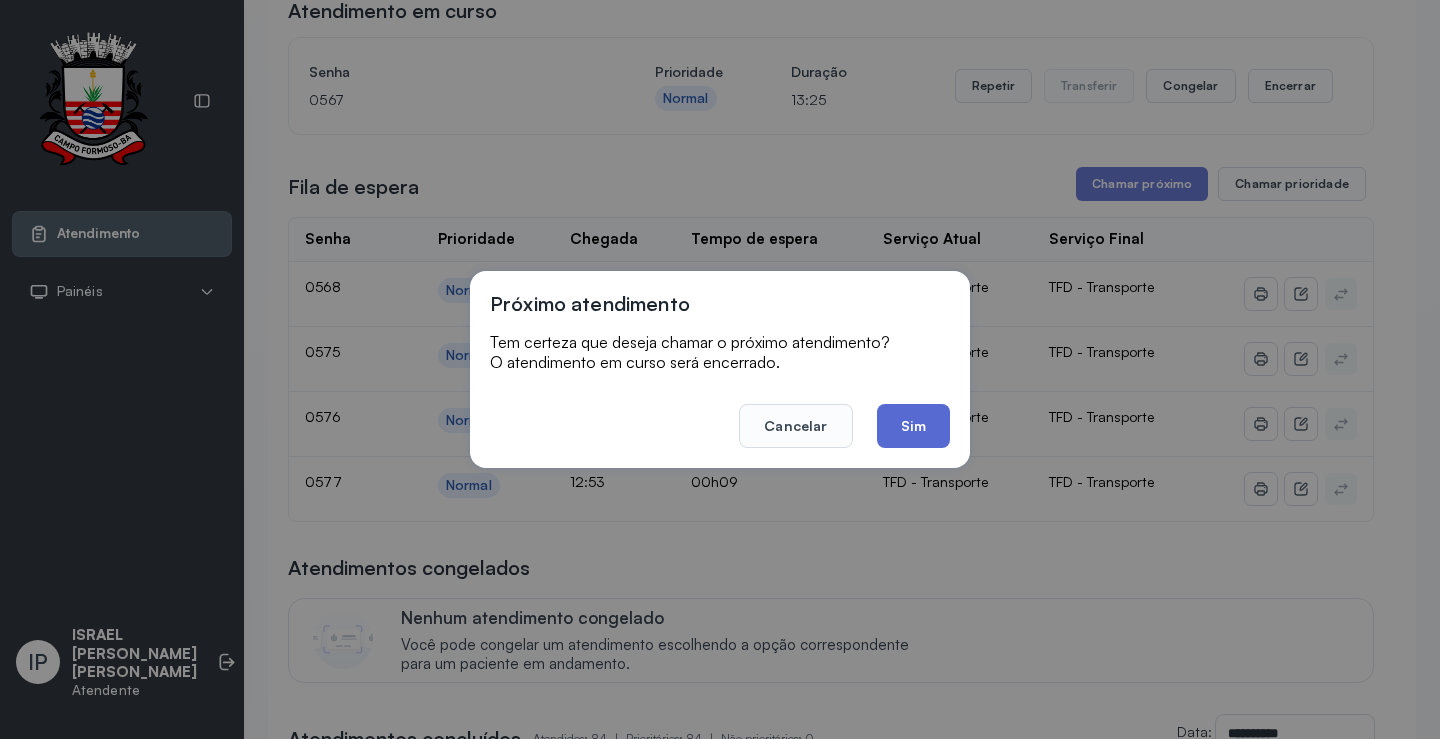 click on "Sim" 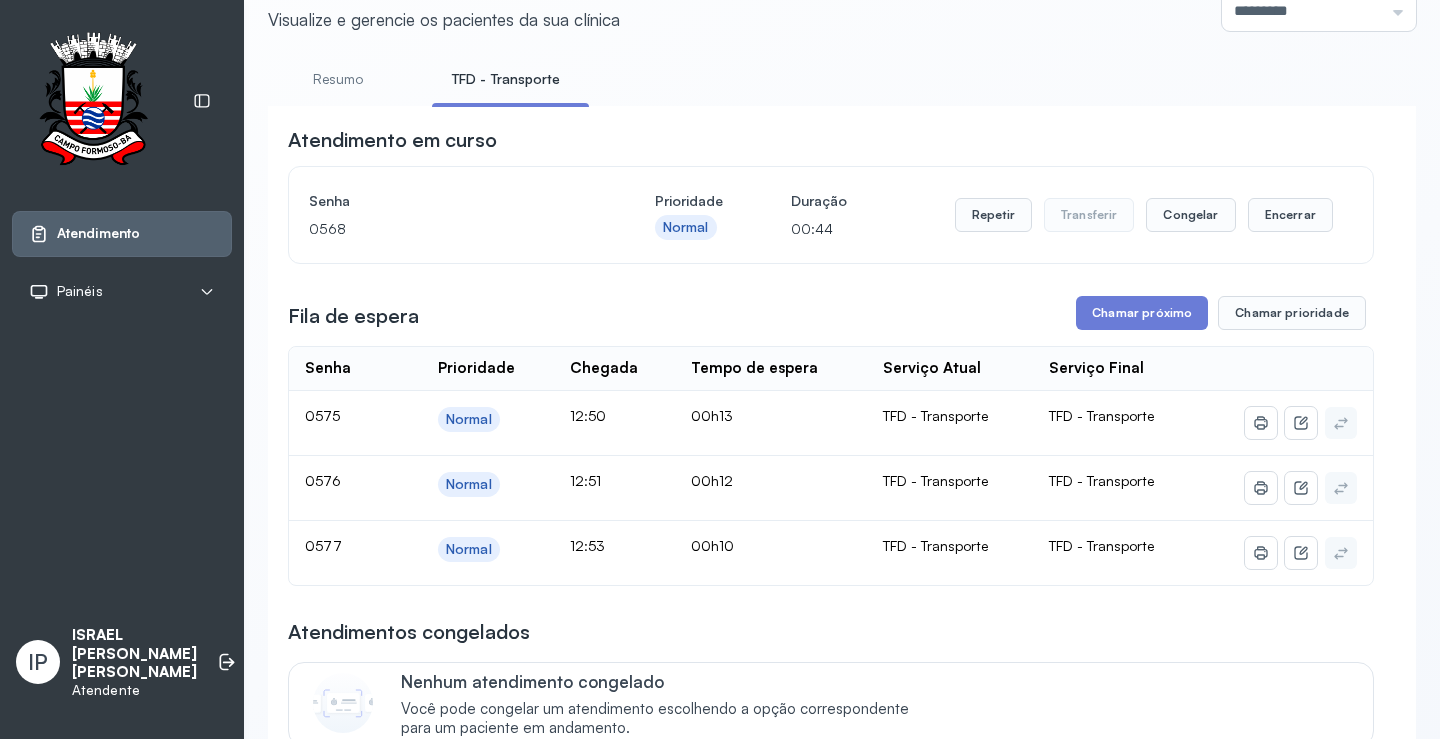 scroll, scrollTop: 0, scrollLeft: 0, axis: both 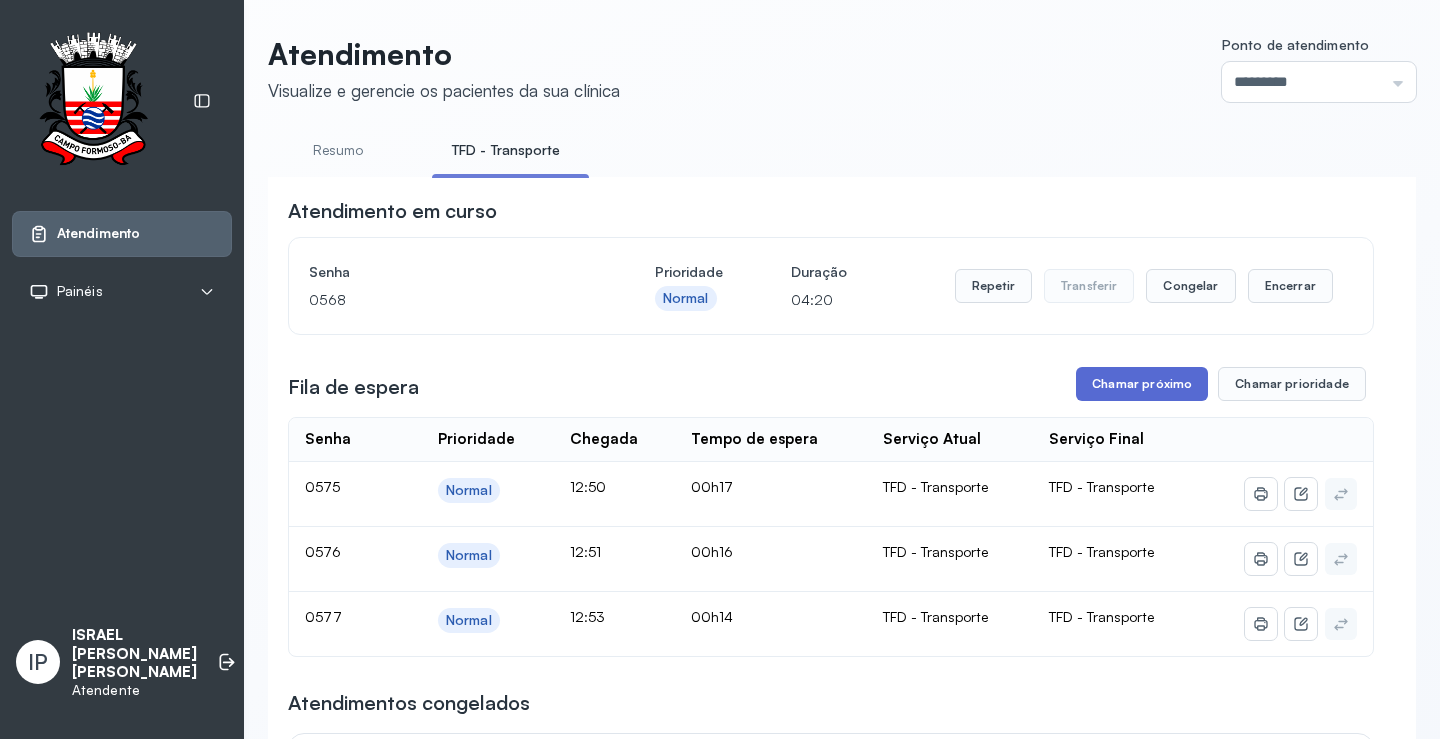 click on "Chamar próximo" at bounding box center [1142, 384] 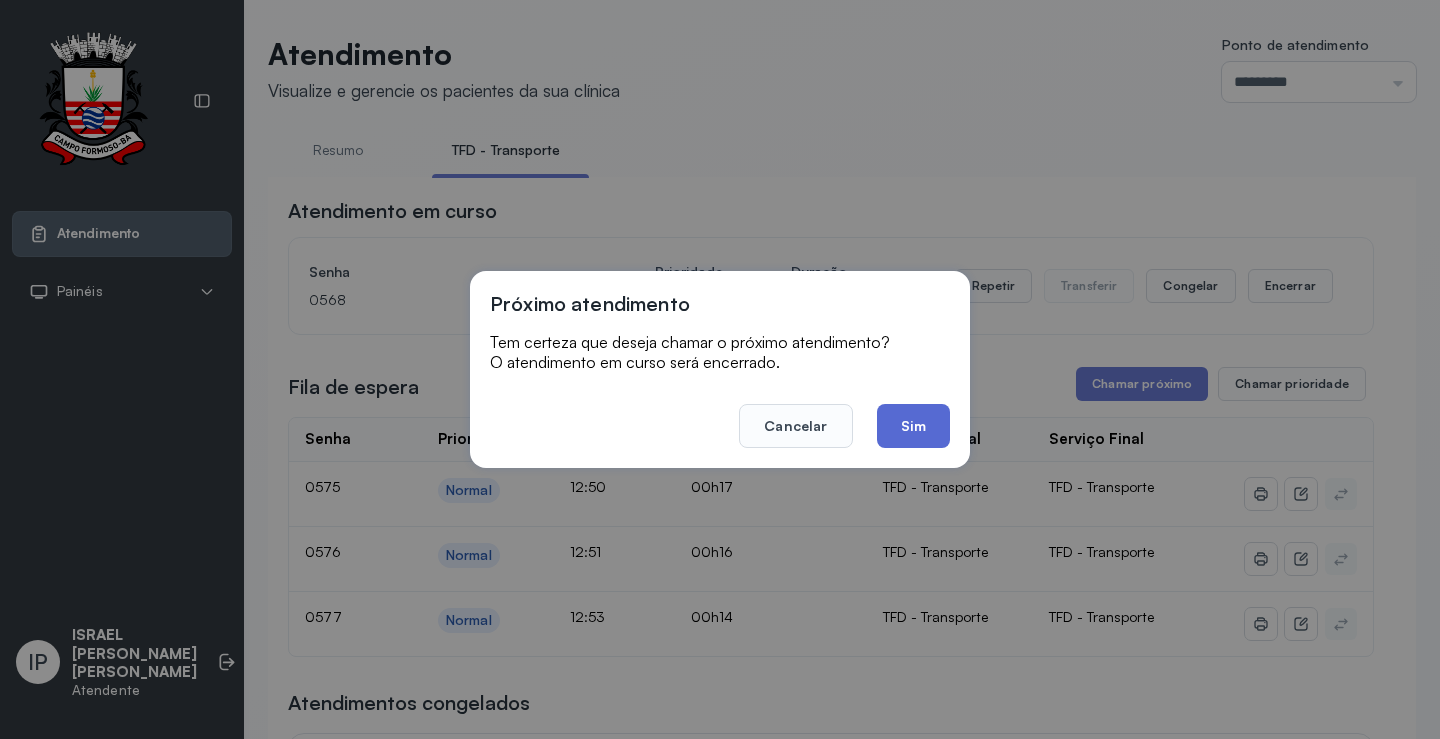 click on "Sim" 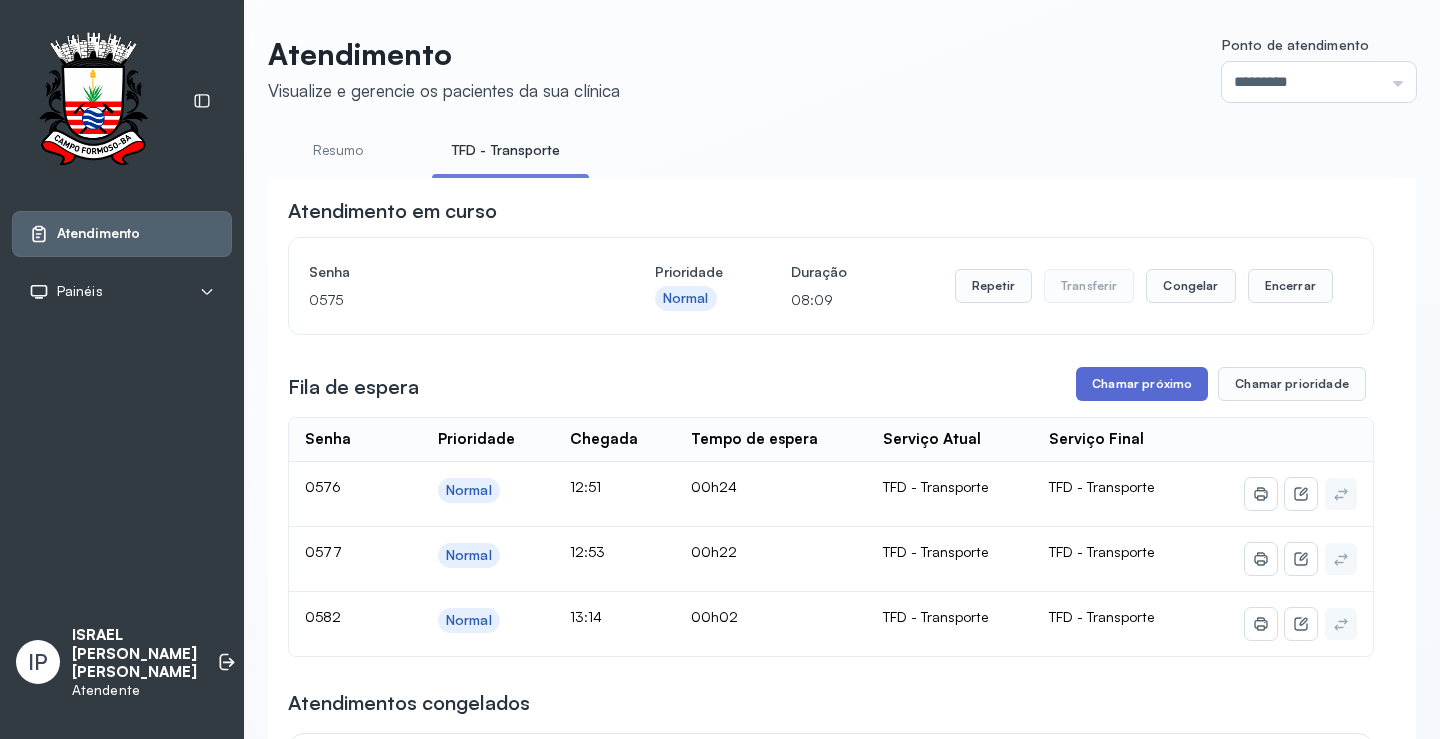 click on "Chamar próximo" at bounding box center (1142, 384) 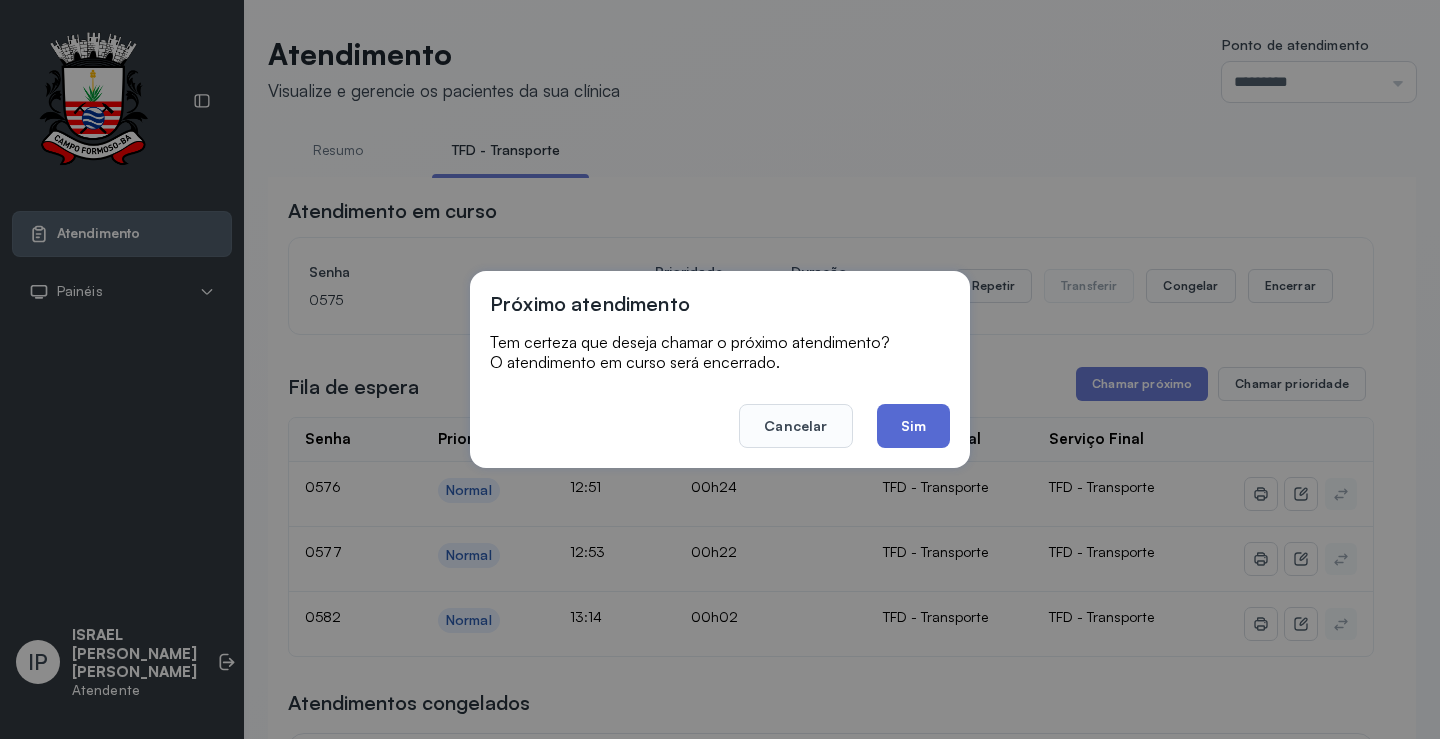 click on "Sim" 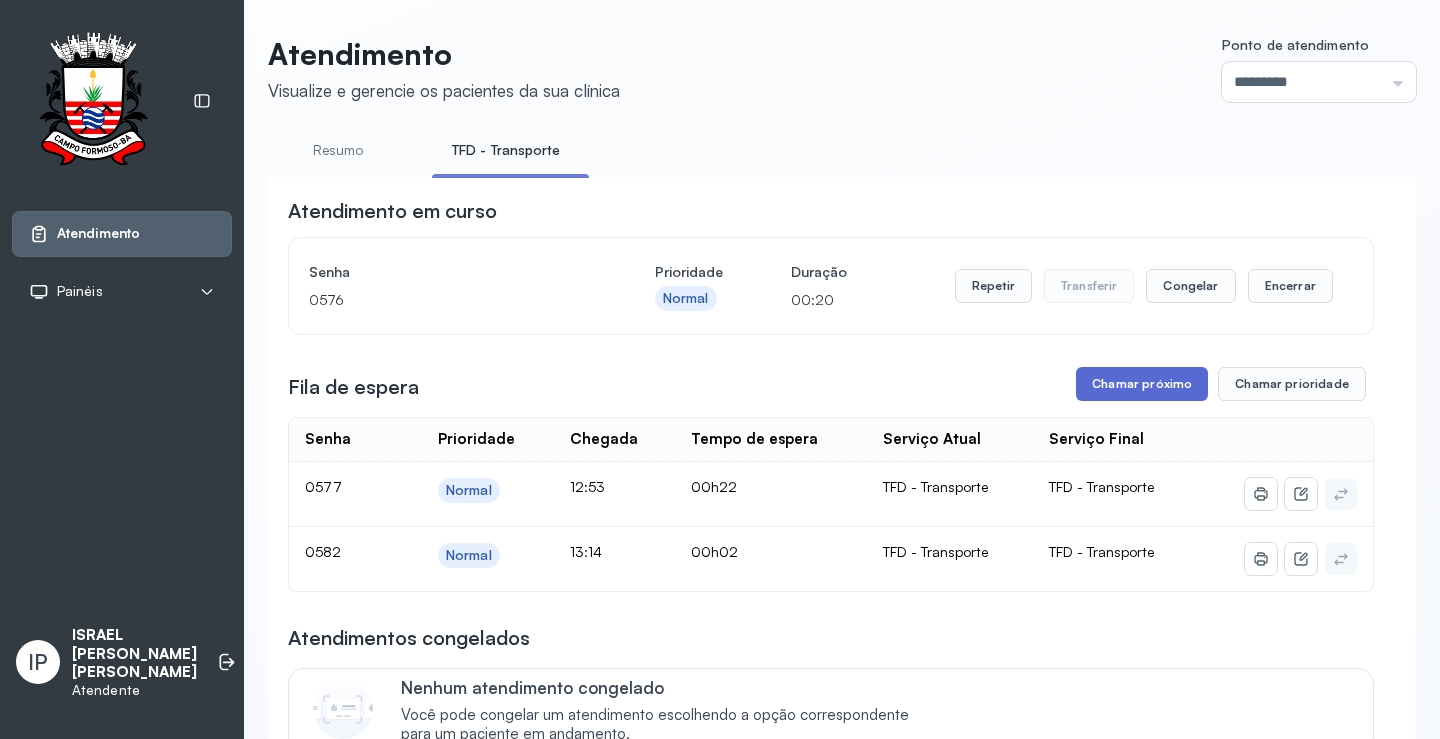 click on "Chamar próximo" at bounding box center (1142, 384) 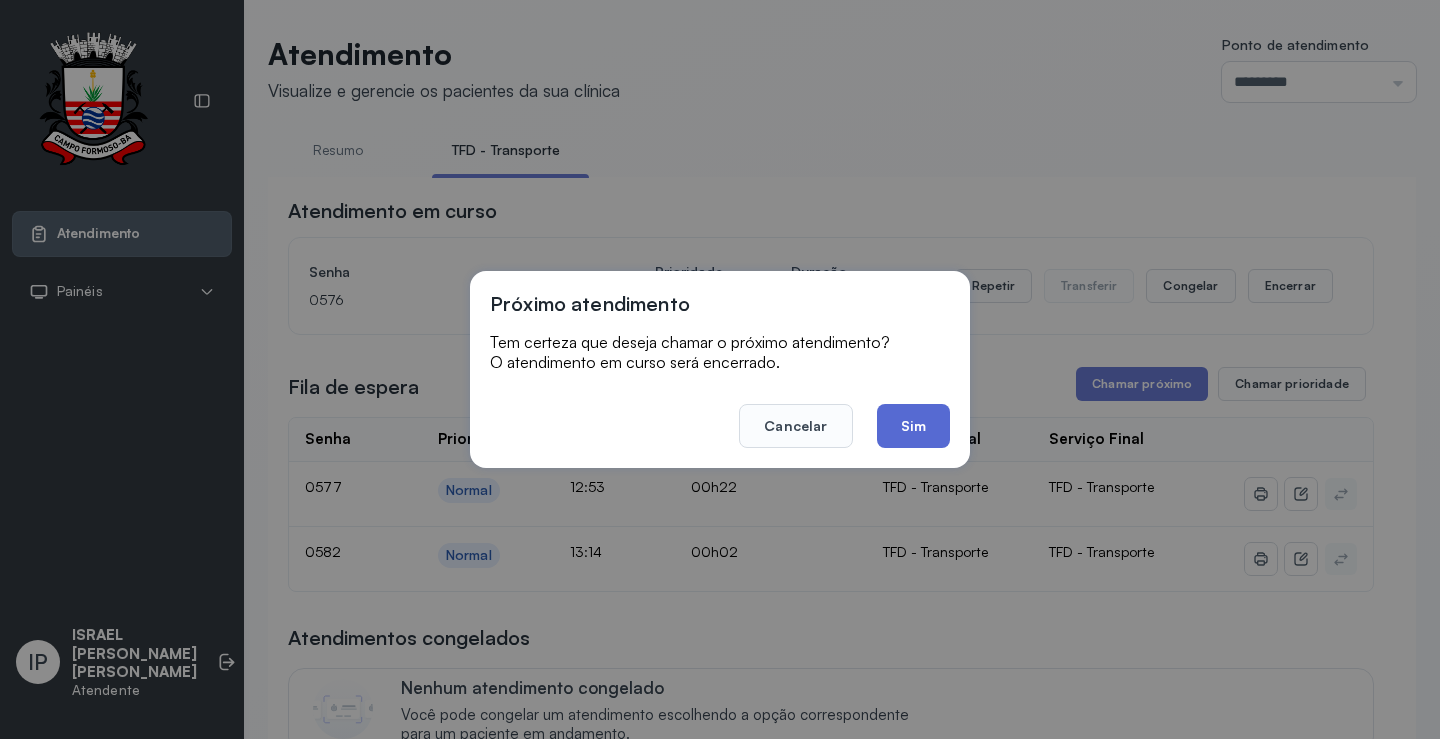 click on "Sim" 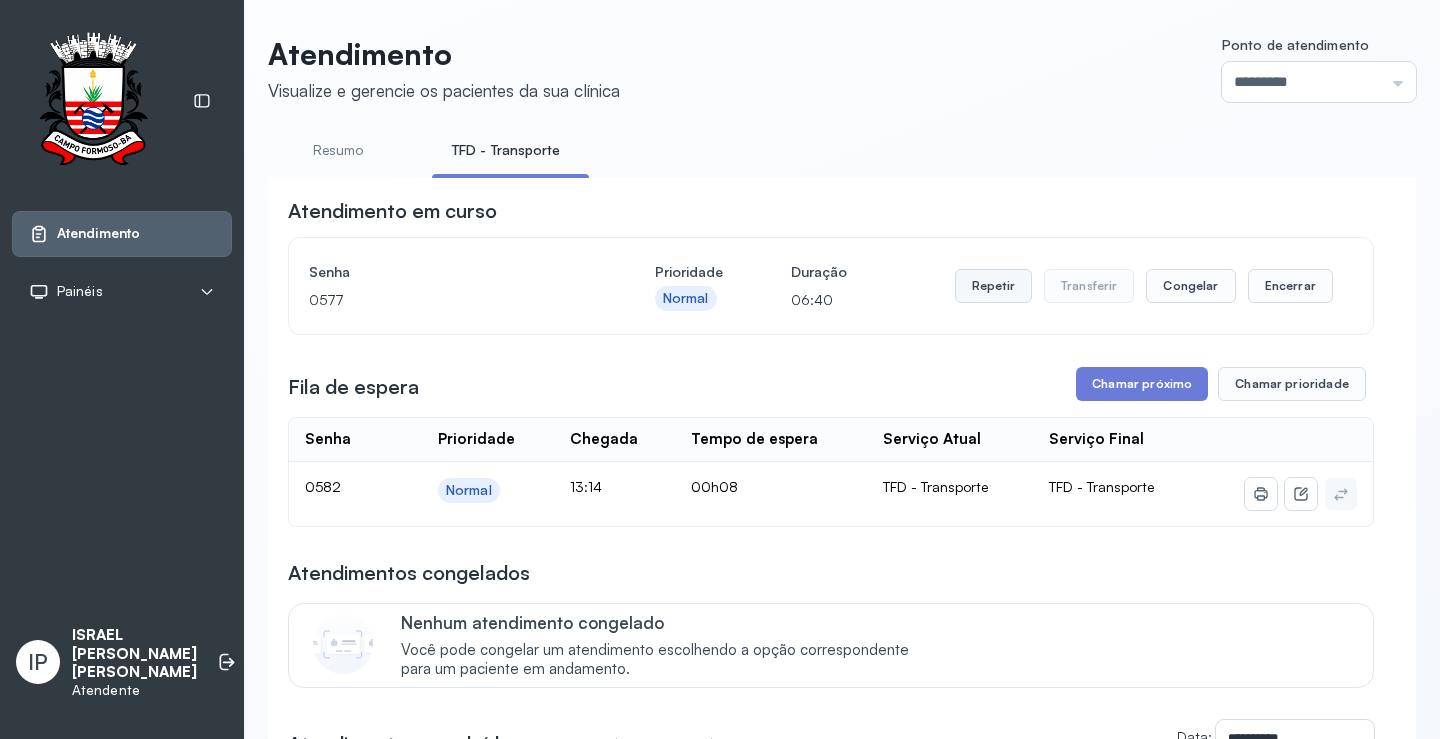 click on "Repetir" at bounding box center [993, 286] 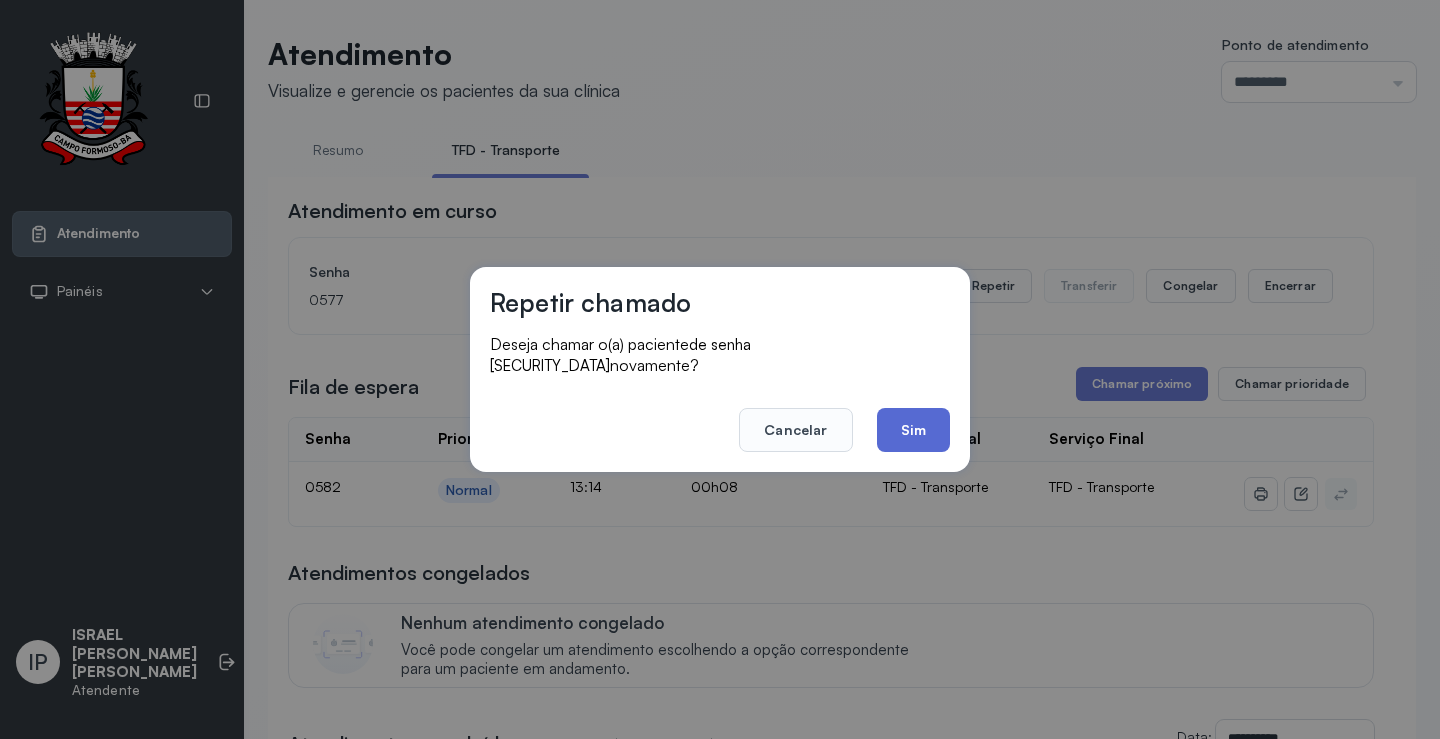 click on "Sim" 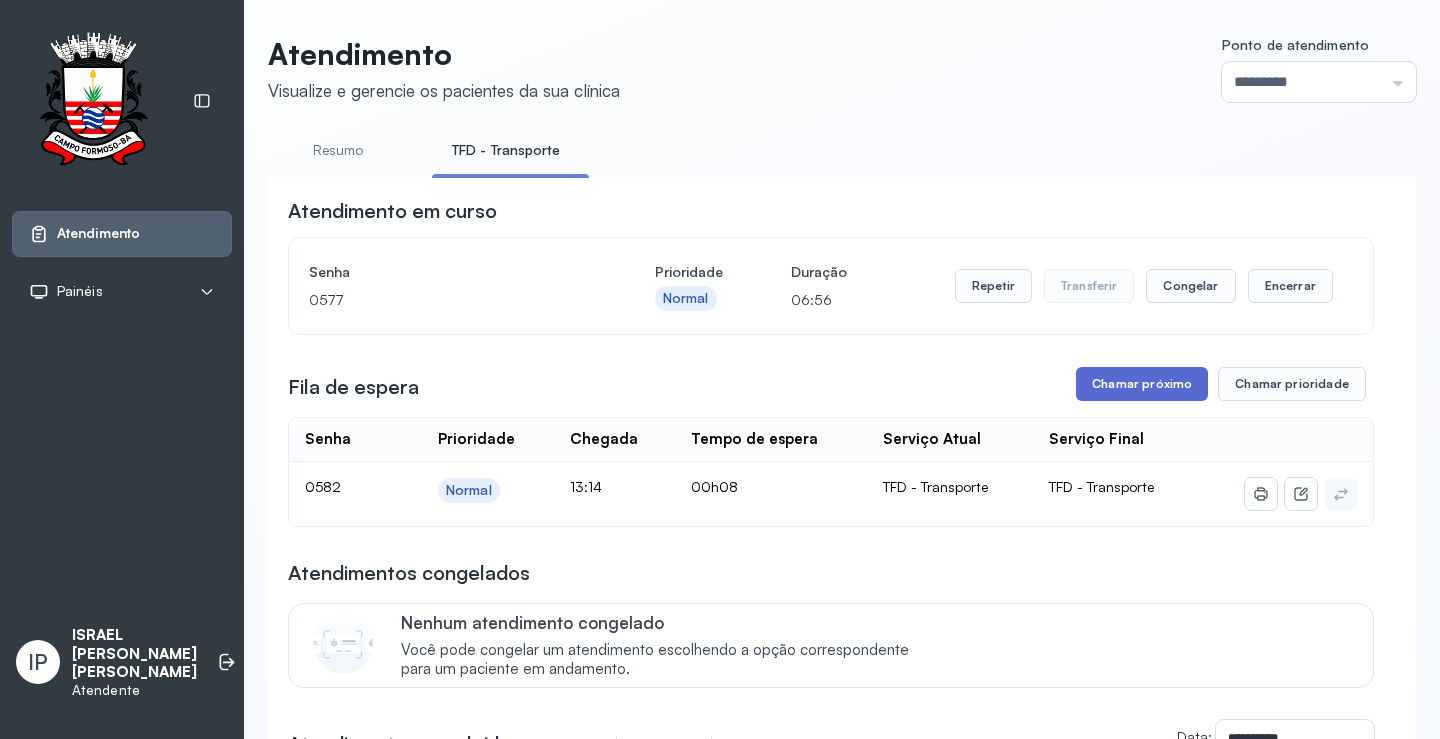 click on "Chamar próximo" at bounding box center (1142, 384) 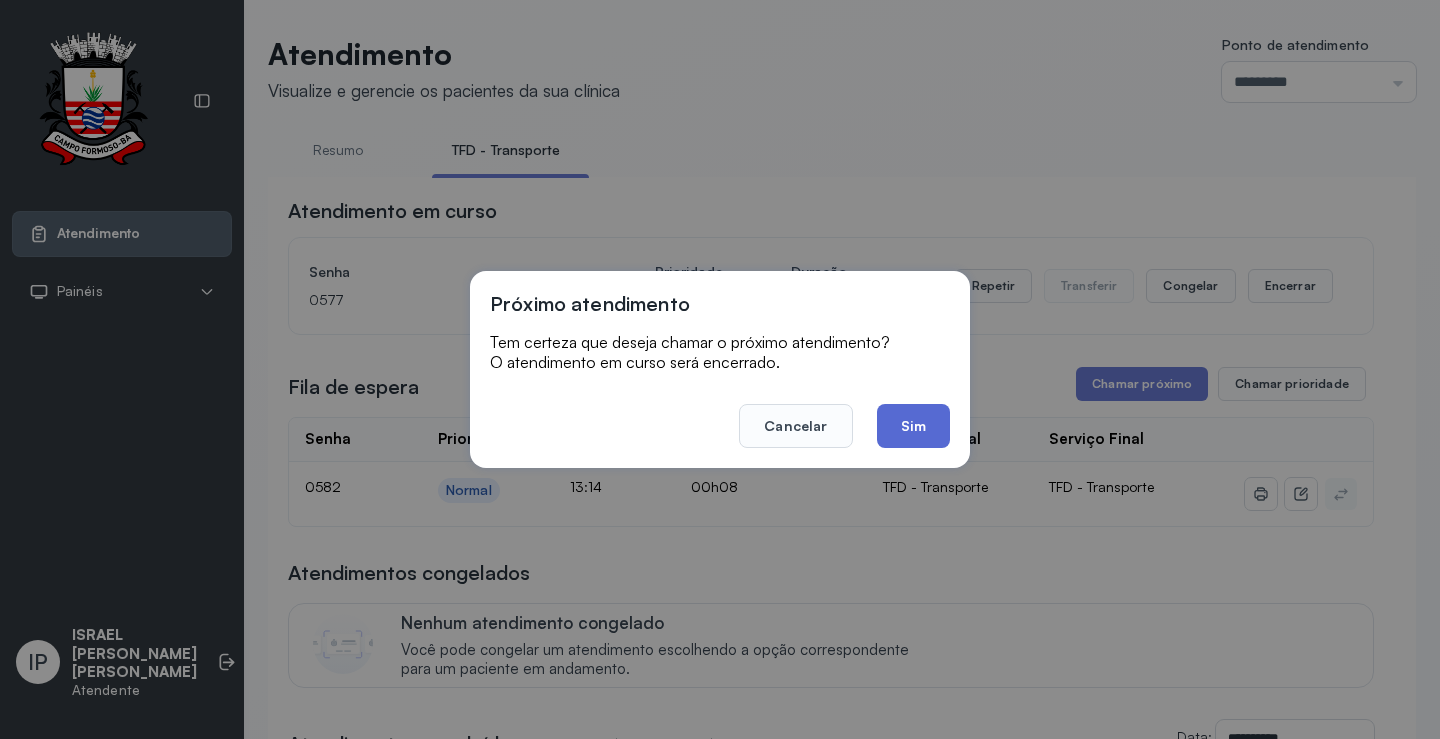 click on "Sim" 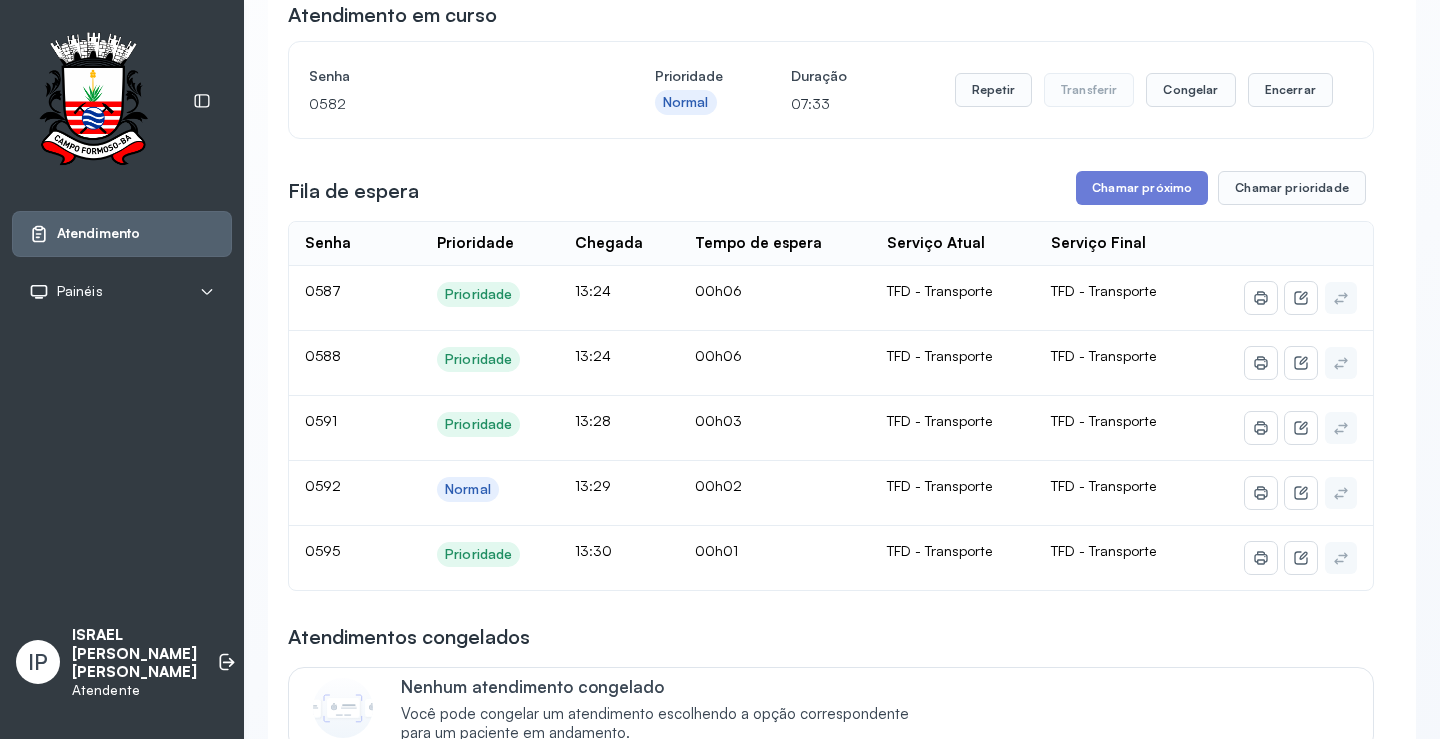 scroll, scrollTop: 200, scrollLeft: 0, axis: vertical 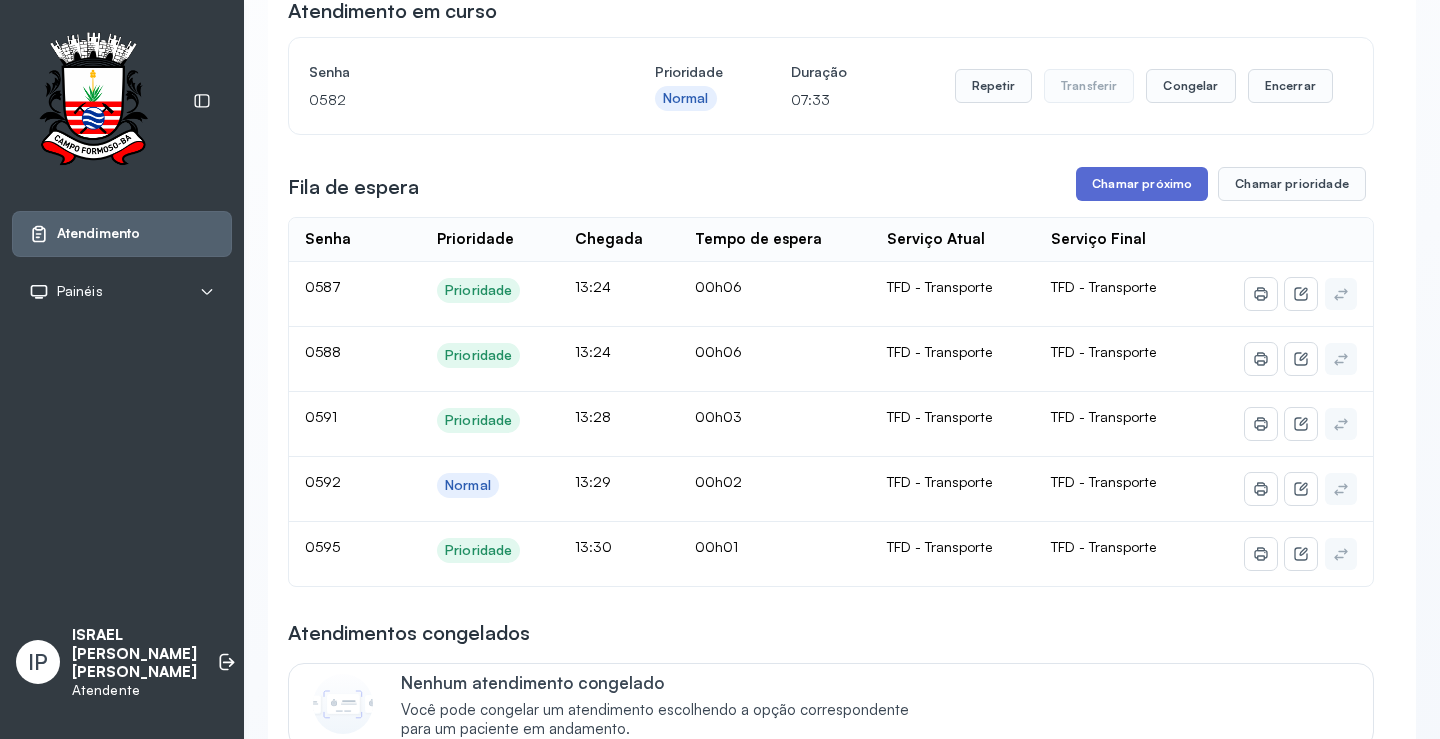 click on "Chamar próximo" at bounding box center [1142, 184] 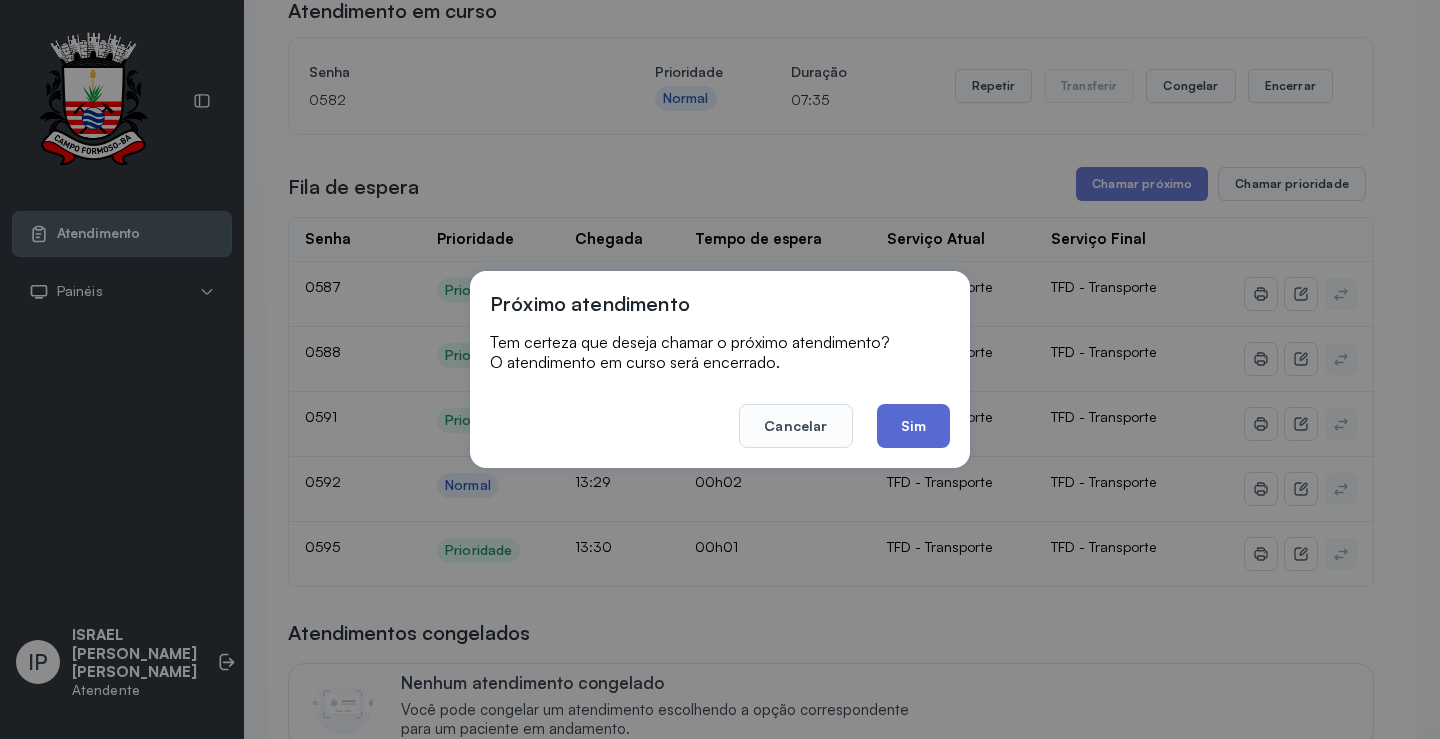 click on "Sim" 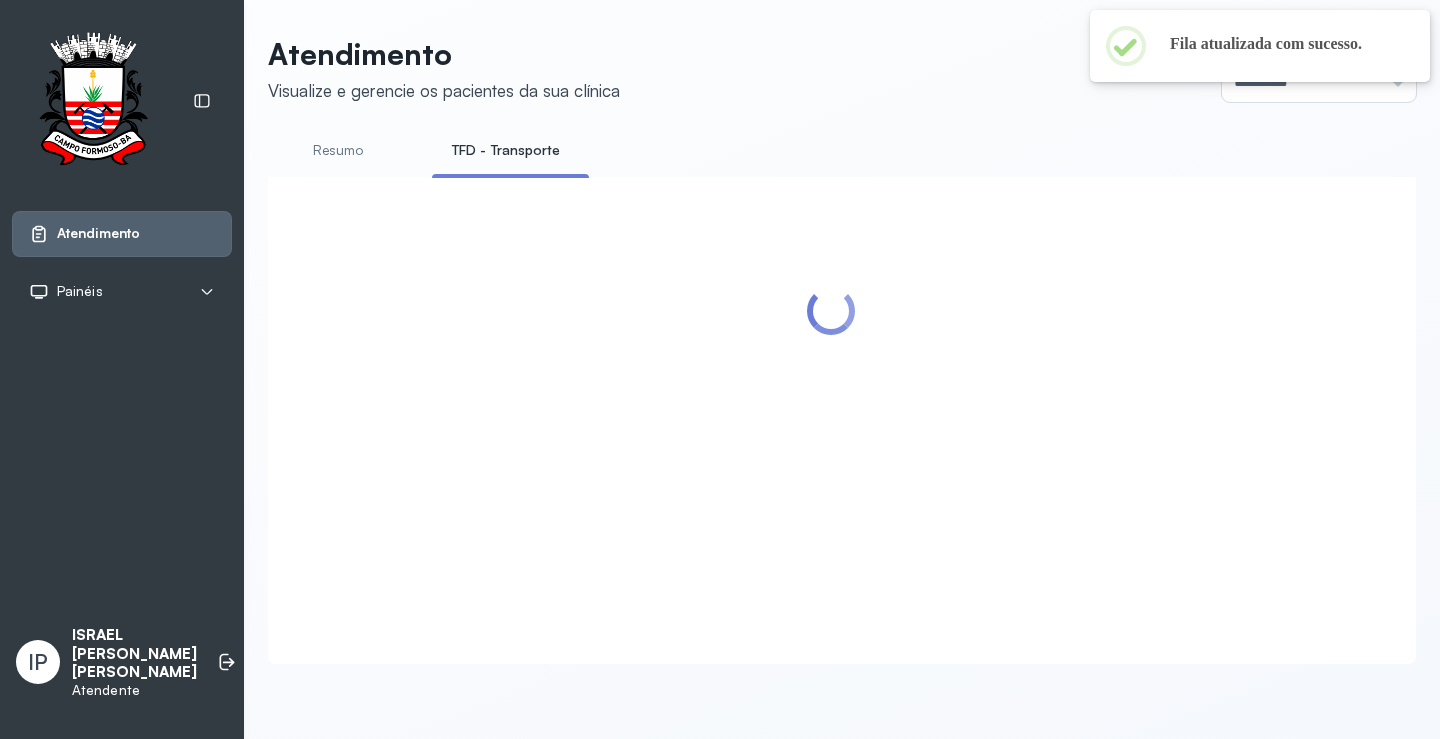 scroll, scrollTop: 200, scrollLeft: 0, axis: vertical 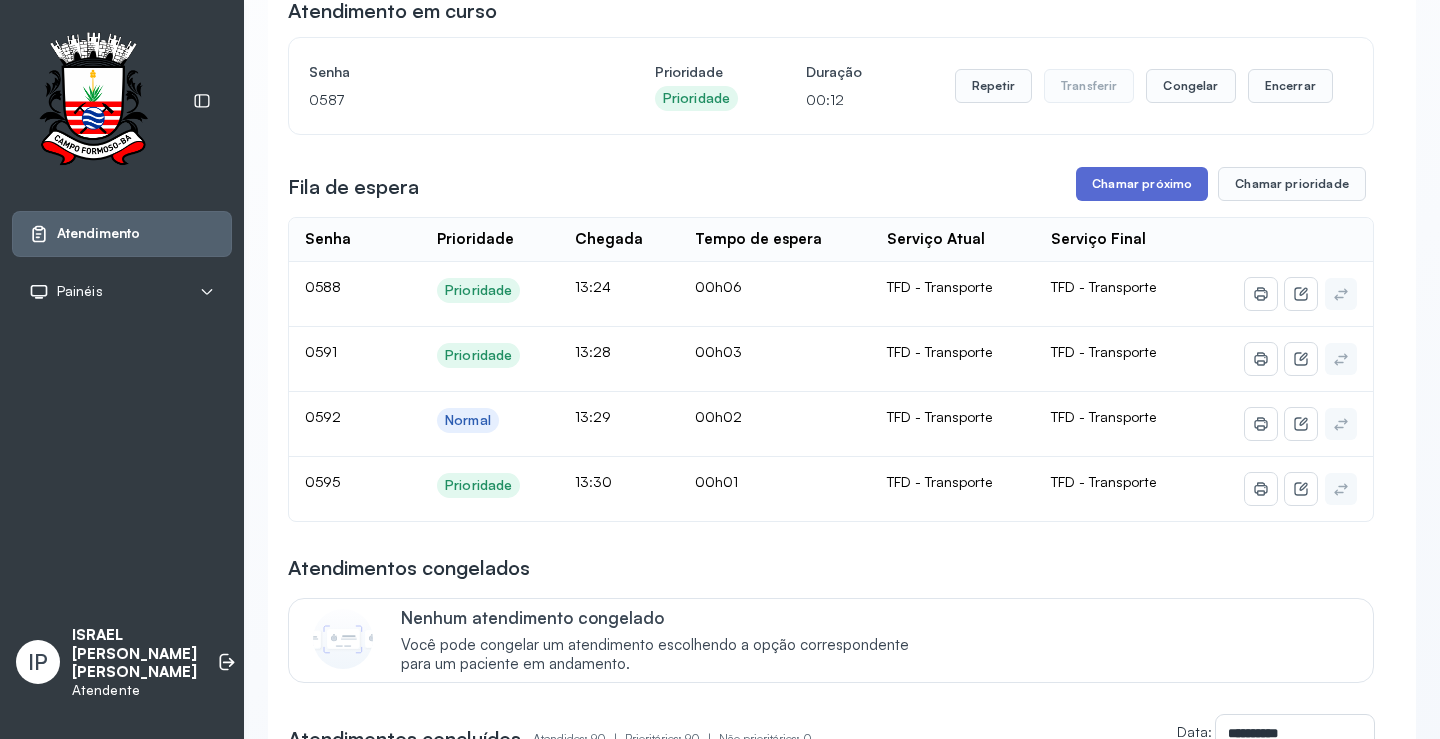 click on "Chamar próximo" at bounding box center [1142, 184] 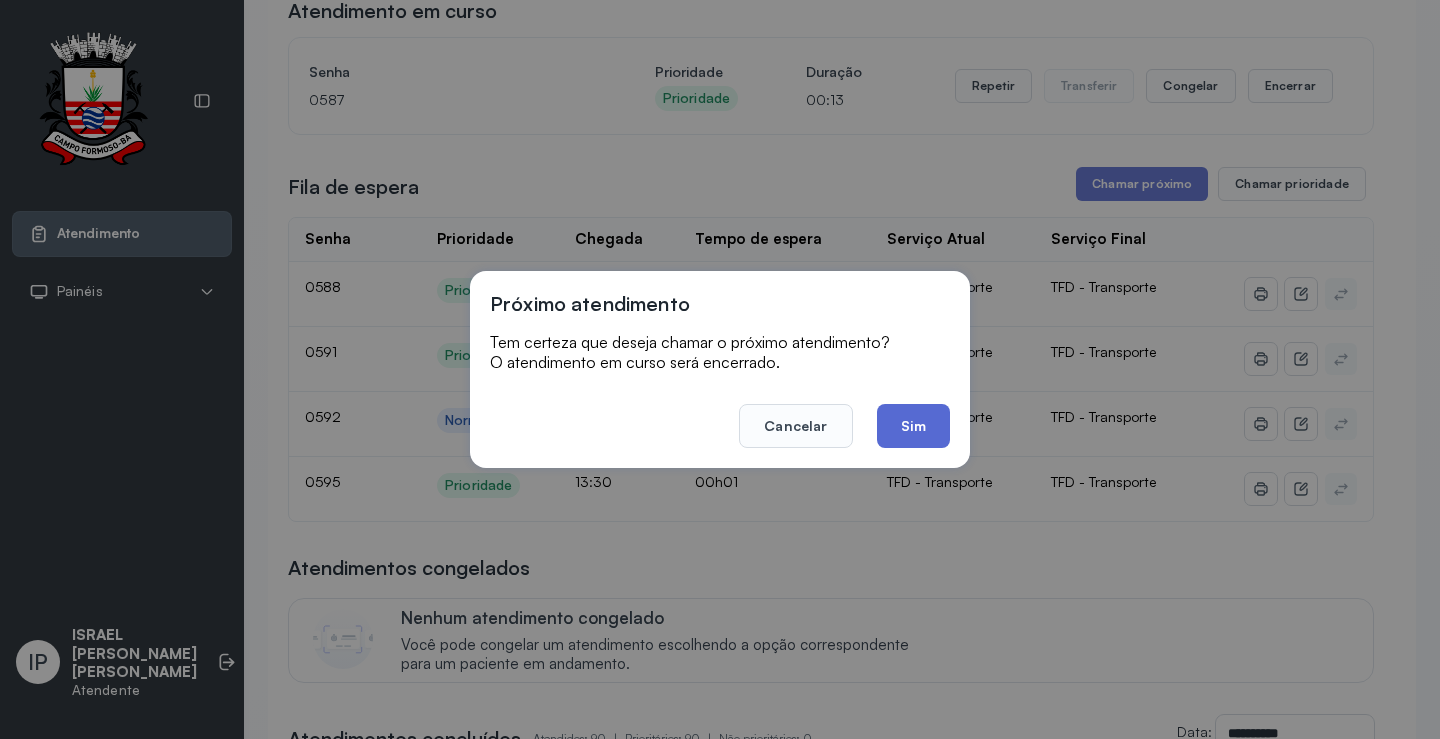 click on "Sim" 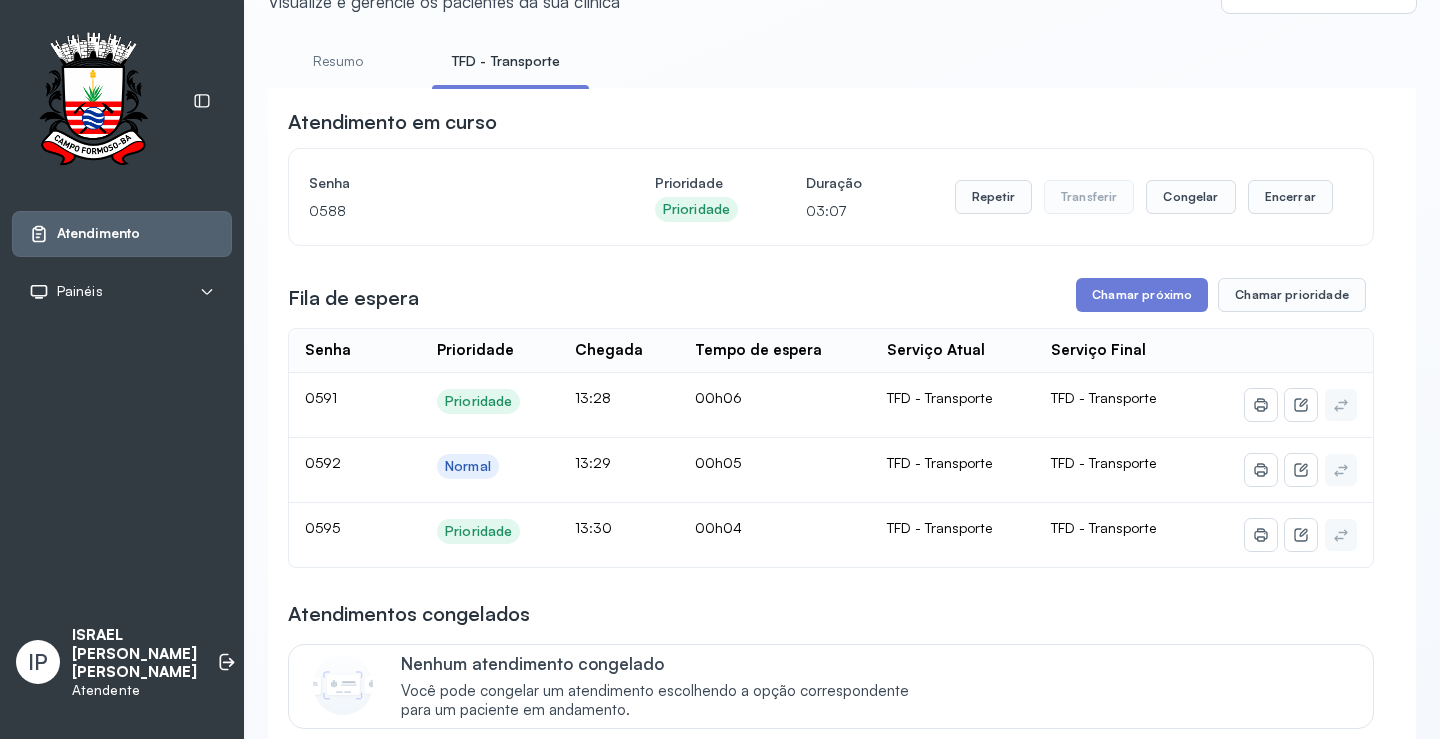 scroll, scrollTop: 0, scrollLeft: 0, axis: both 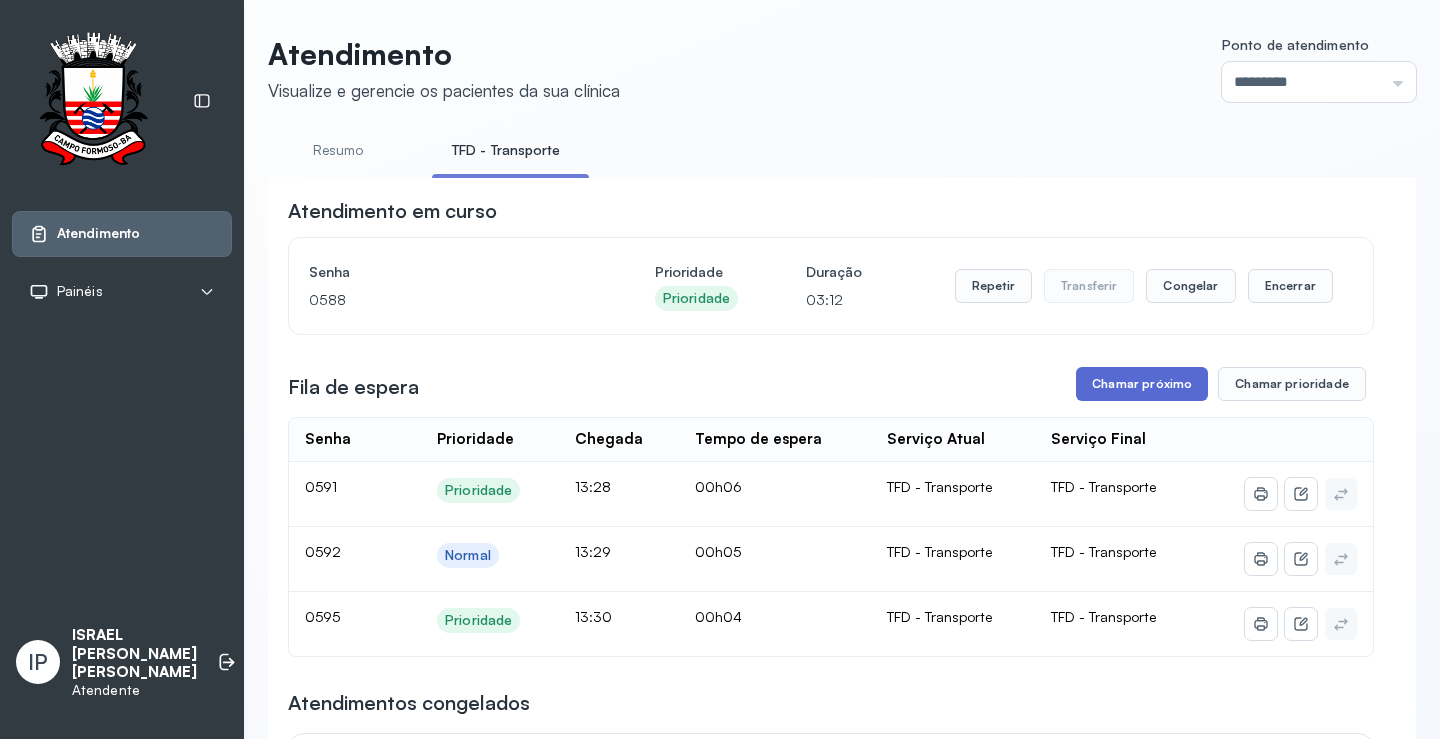 click on "Chamar próximo" at bounding box center (1142, 384) 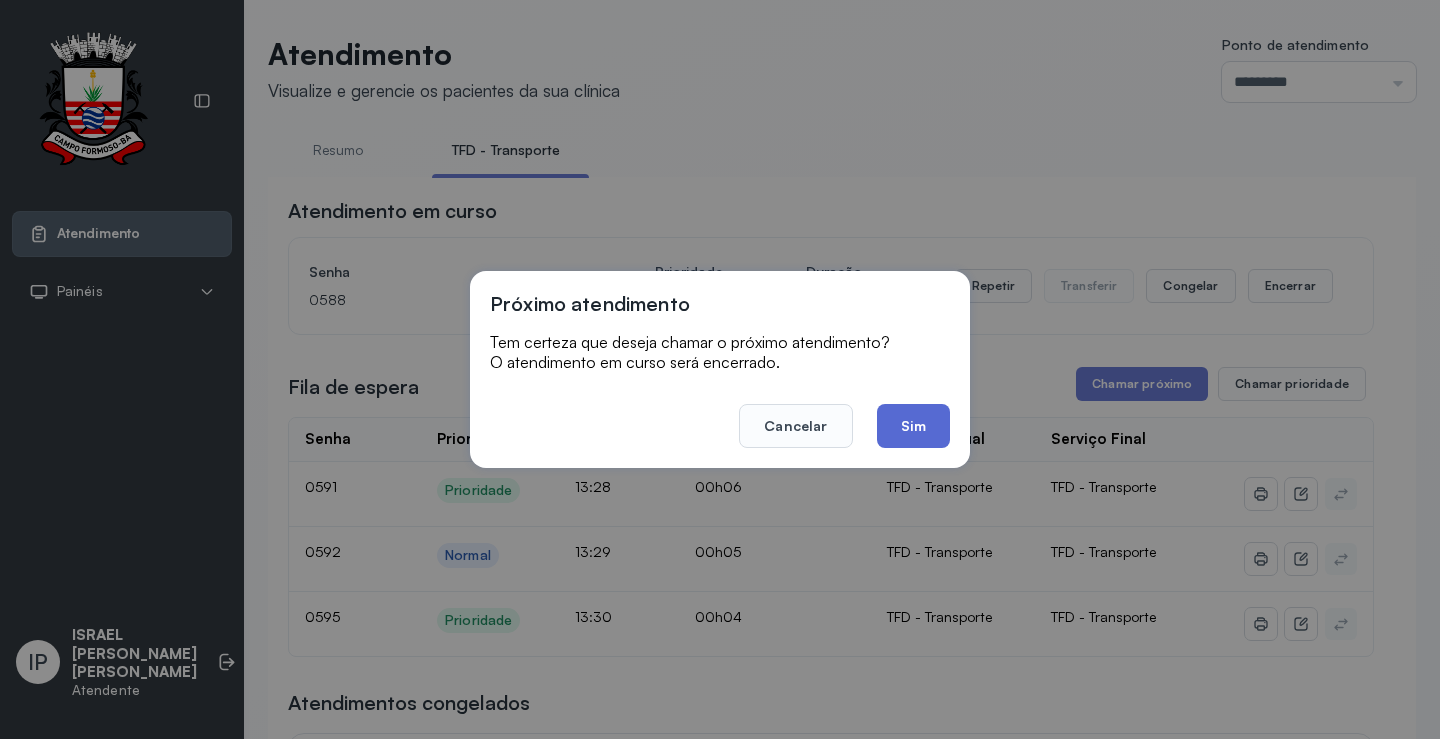click on "Sim" 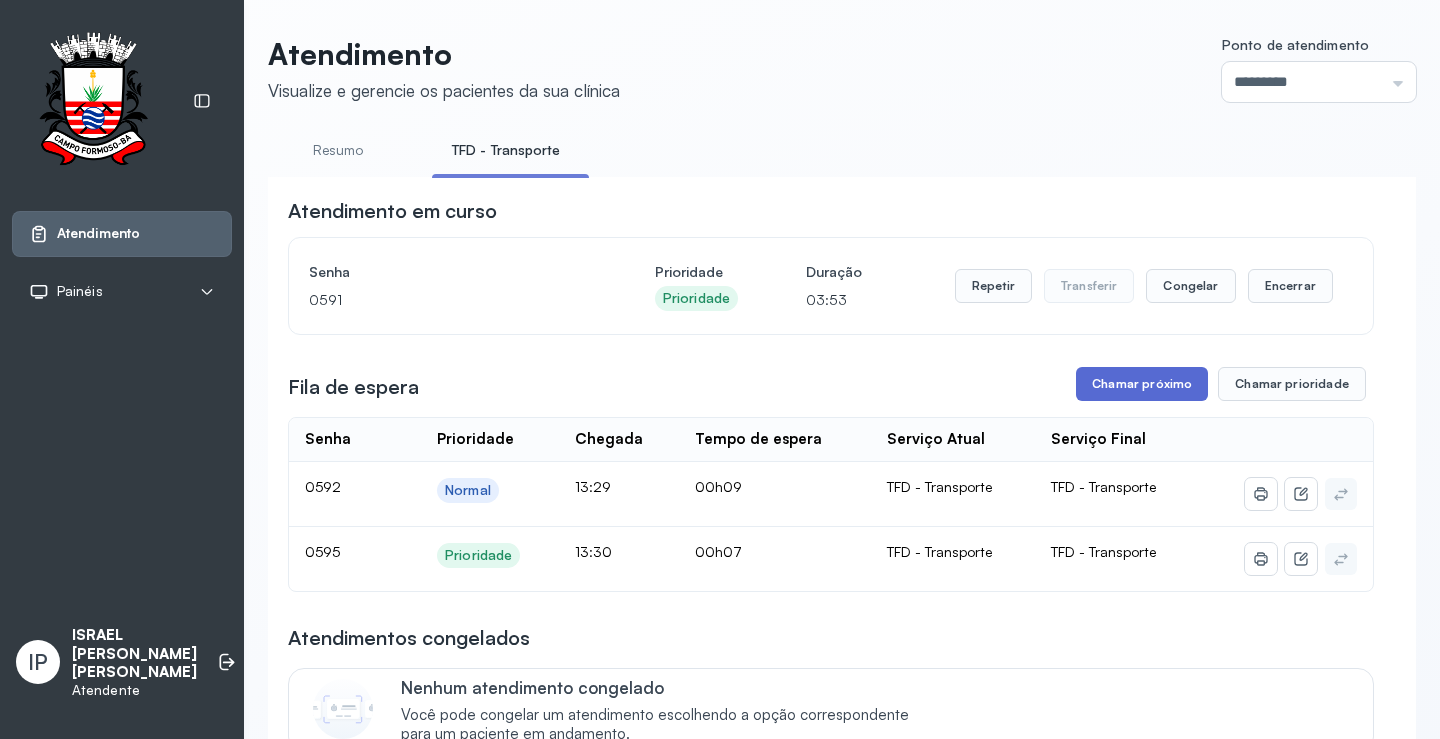 click on "Chamar próximo" at bounding box center [1142, 384] 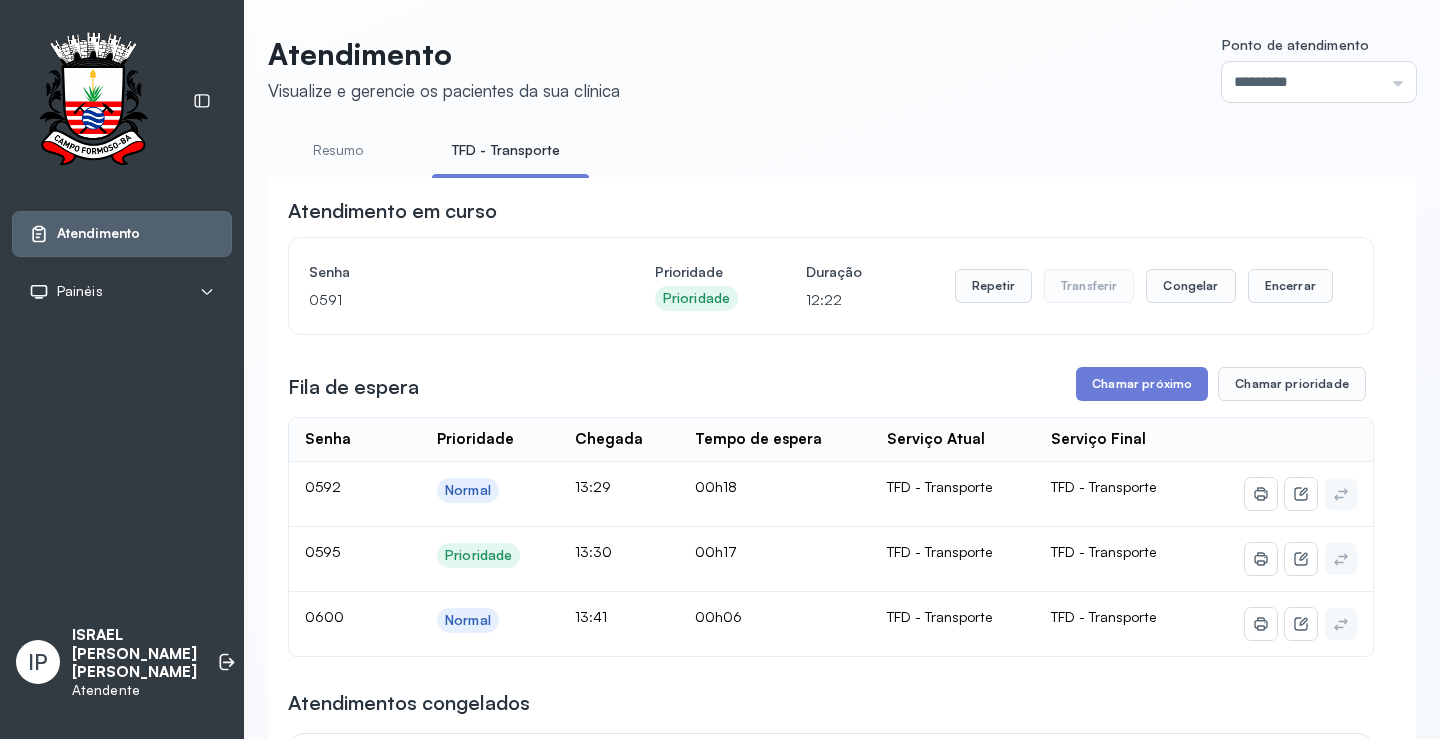 scroll, scrollTop: 200, scrollLeft: 0, axis: vertical 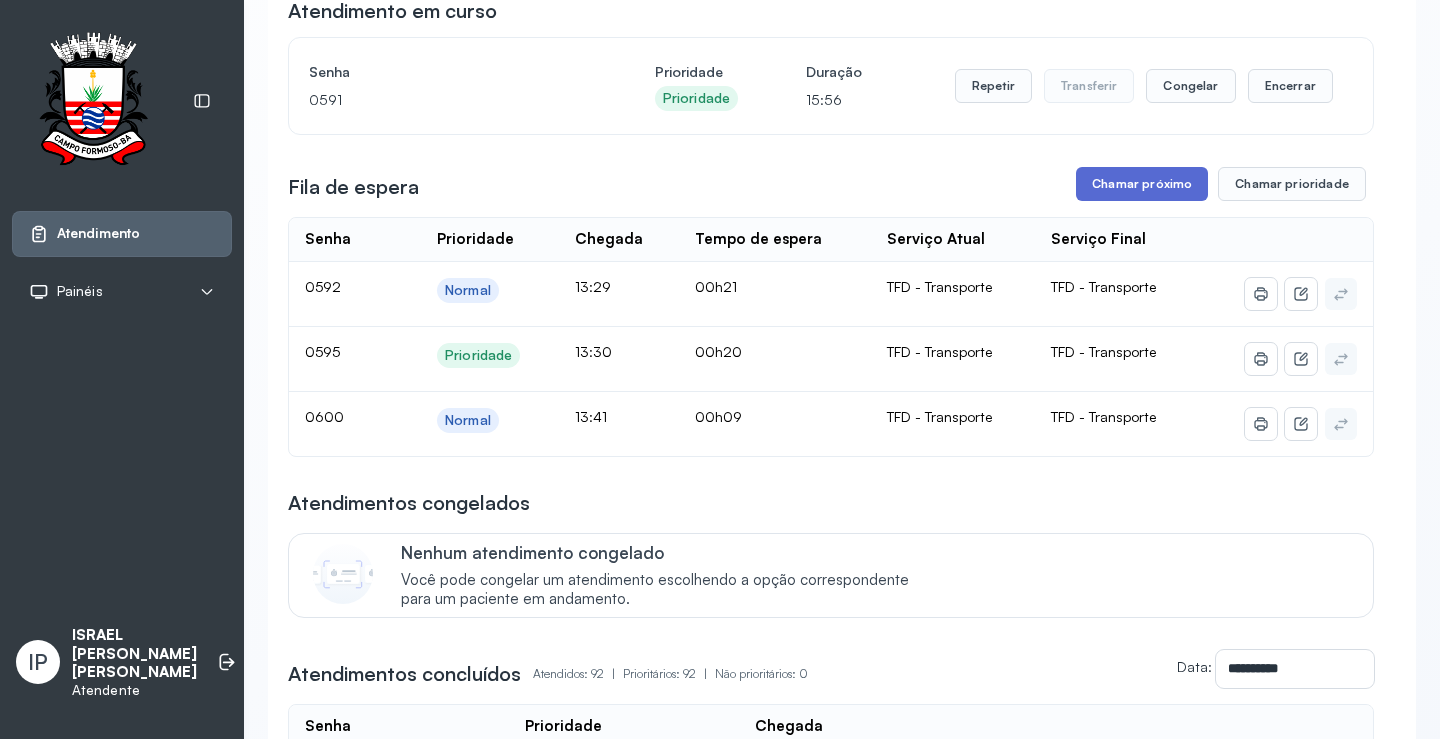 click on "Chamar próximo" at bounding box center [1142, 184] 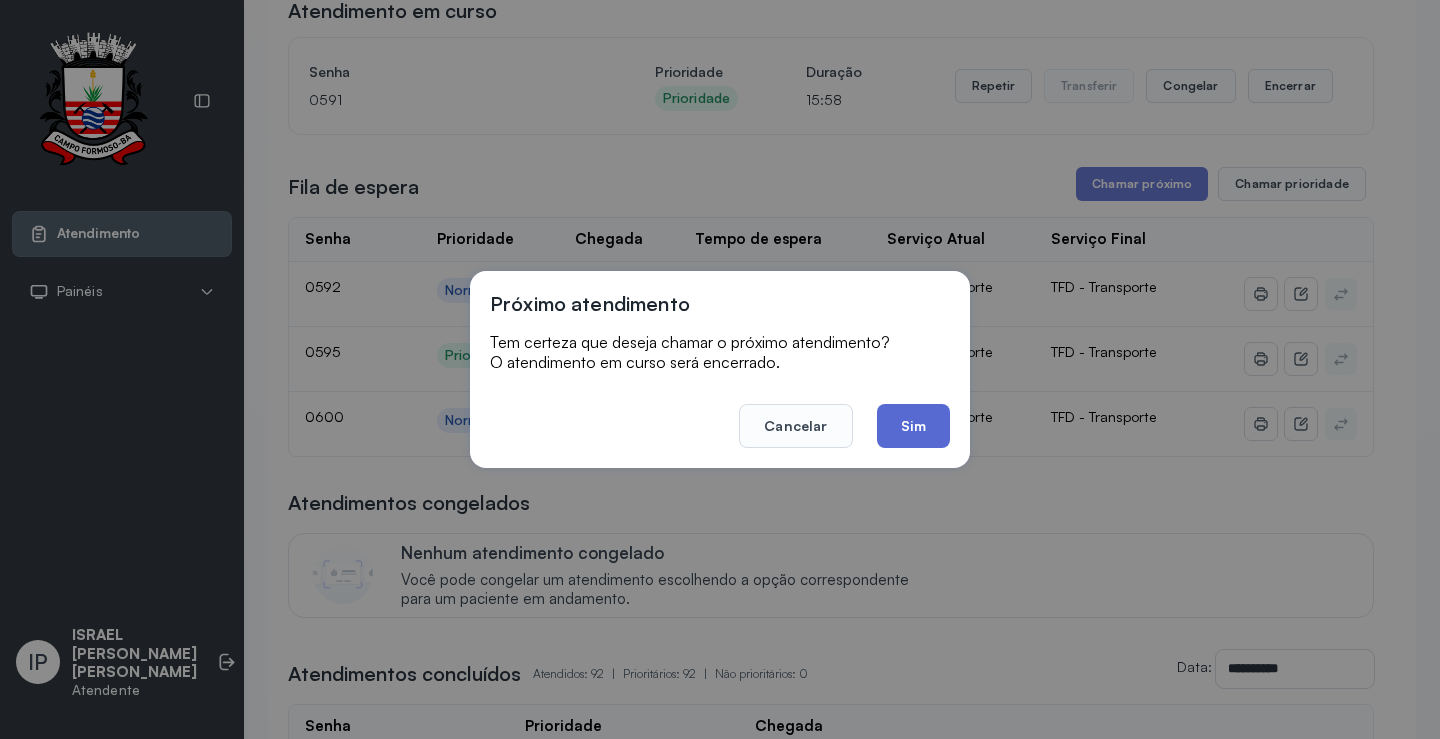 click on "Sim" 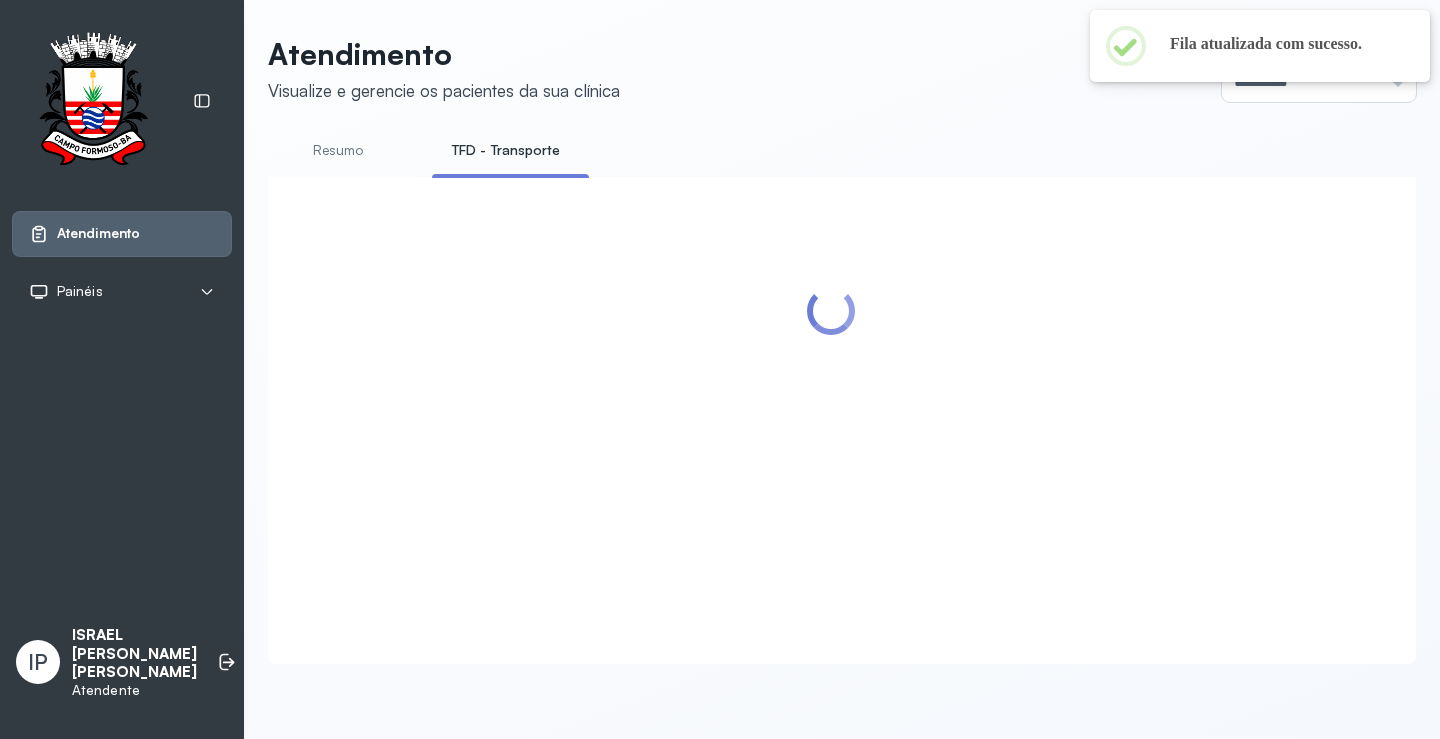scroll, scrollTop: 200, scrollLeft: 0, axis: vertical 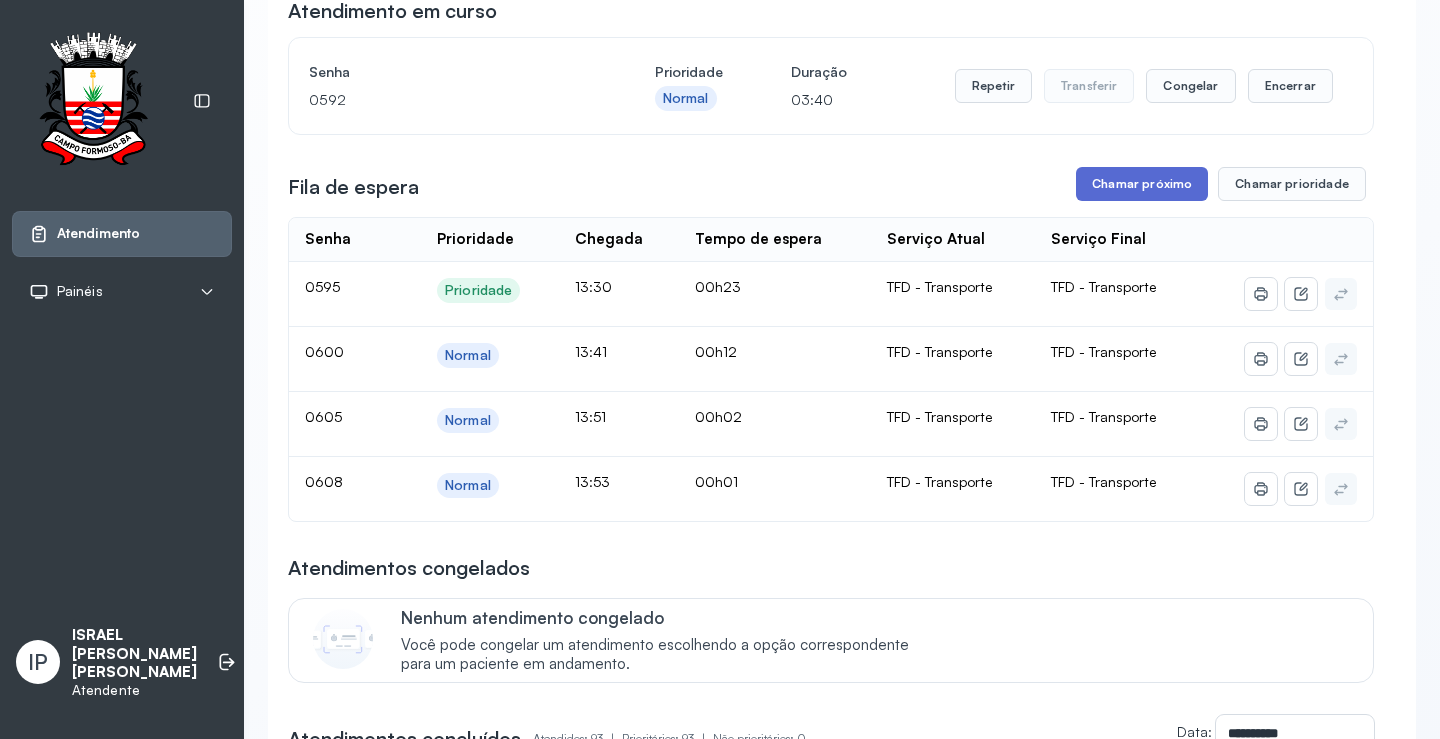 click on "Chamar próximo" at bounding box center [1142, 184] 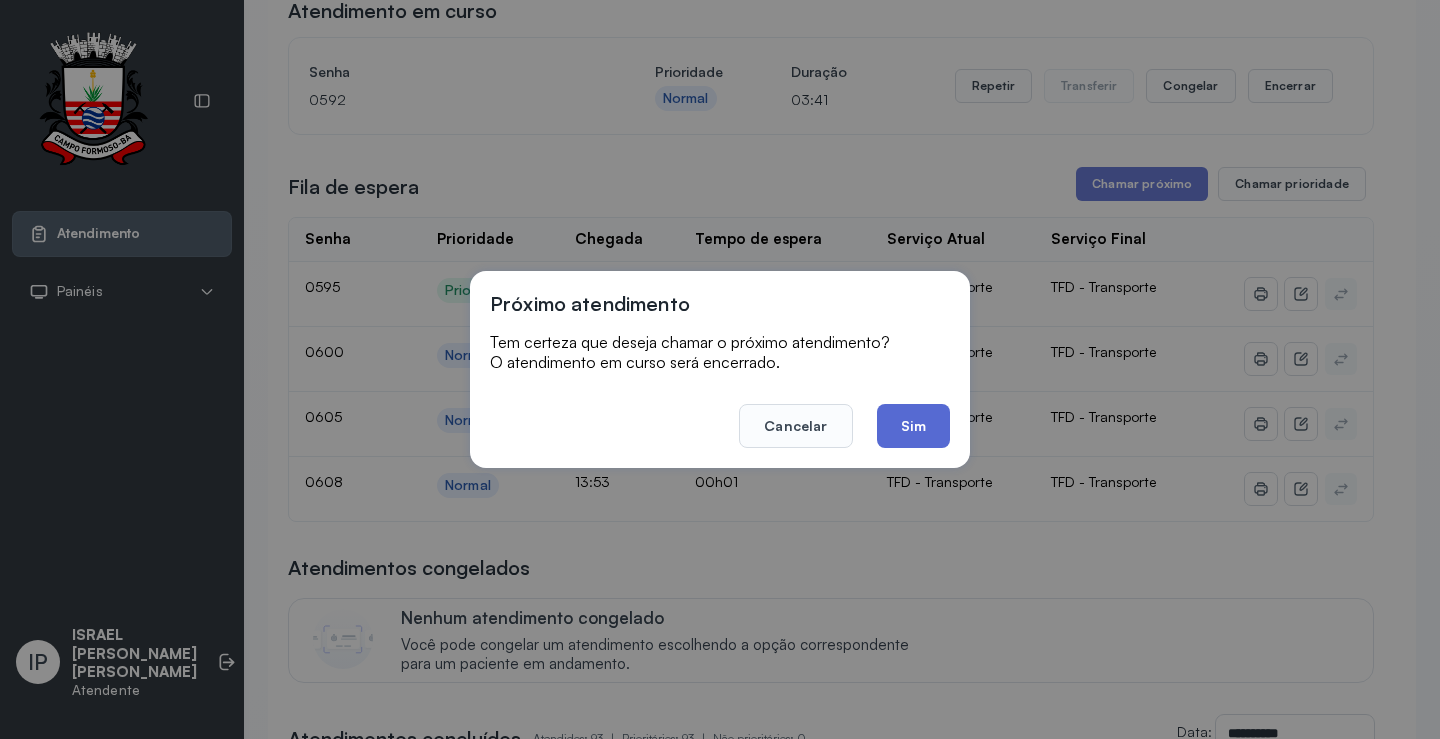 click on "Sim" 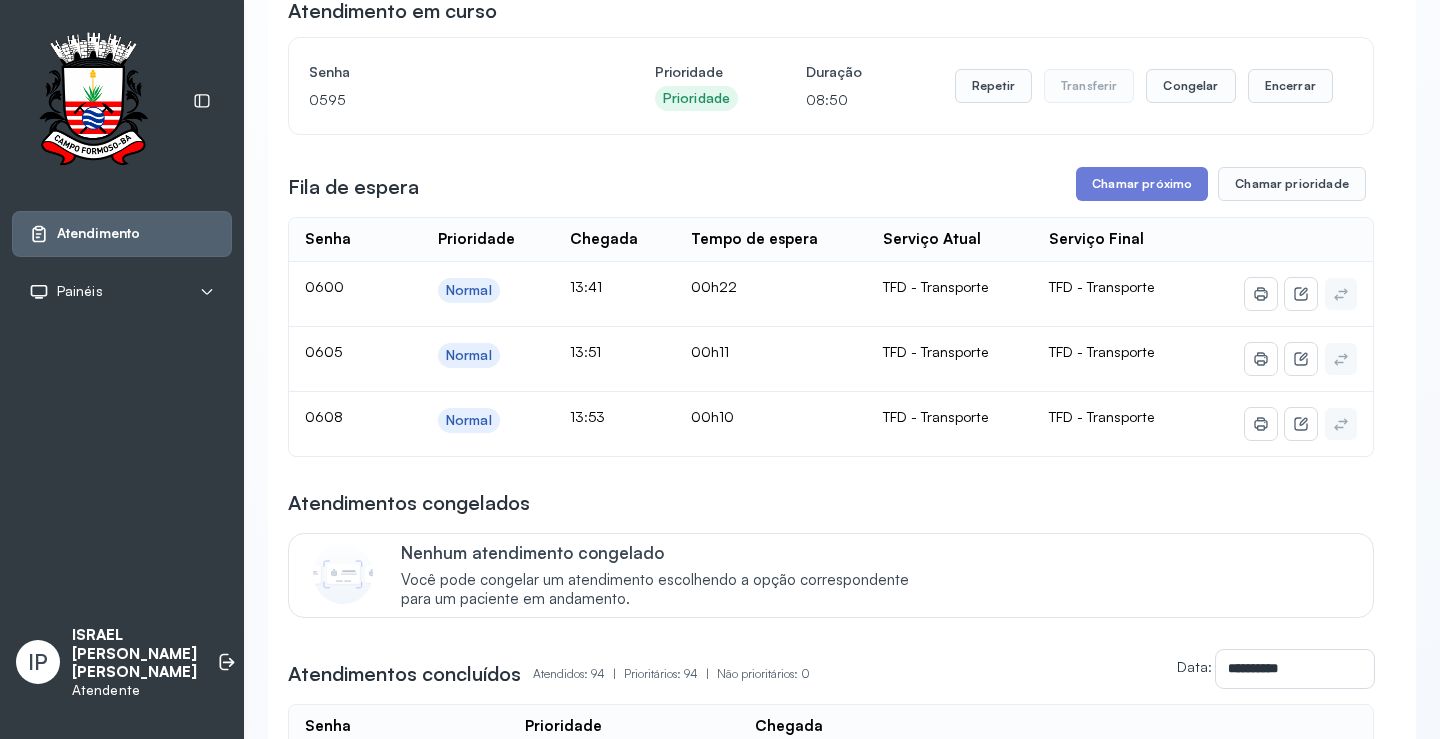 scroll, scrollTop: 0, scrollLeft: 0, axis: both 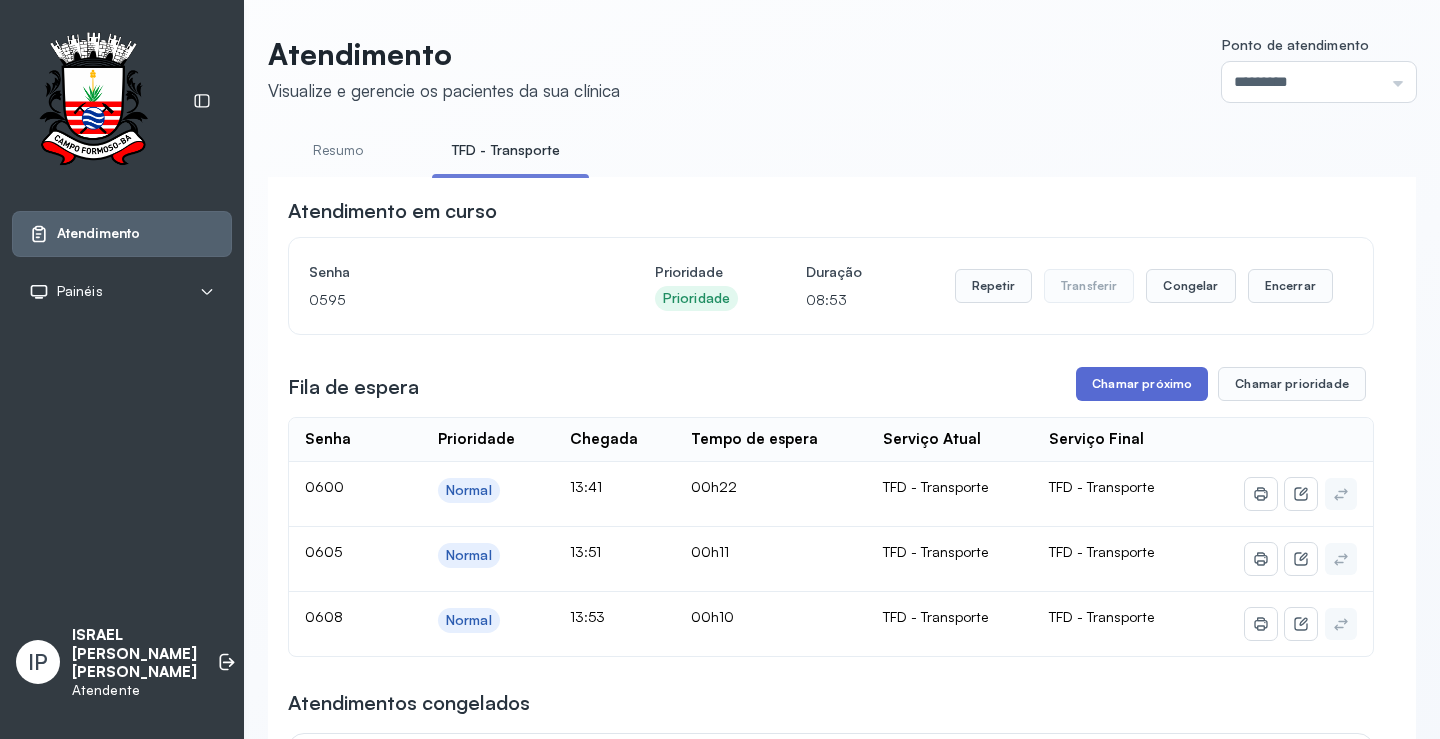 click on "Chamar próximo" at bounding box center (1142, 384) 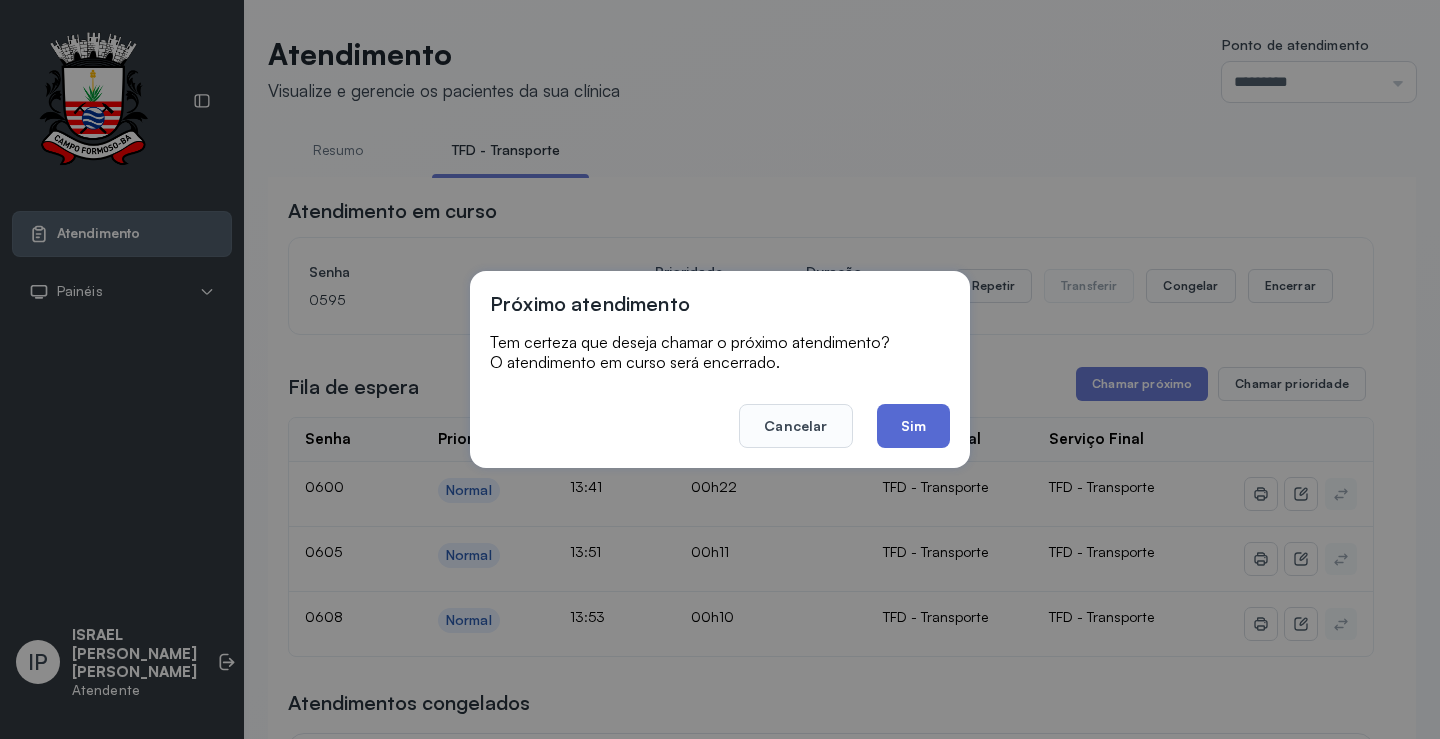 click on "Sim" 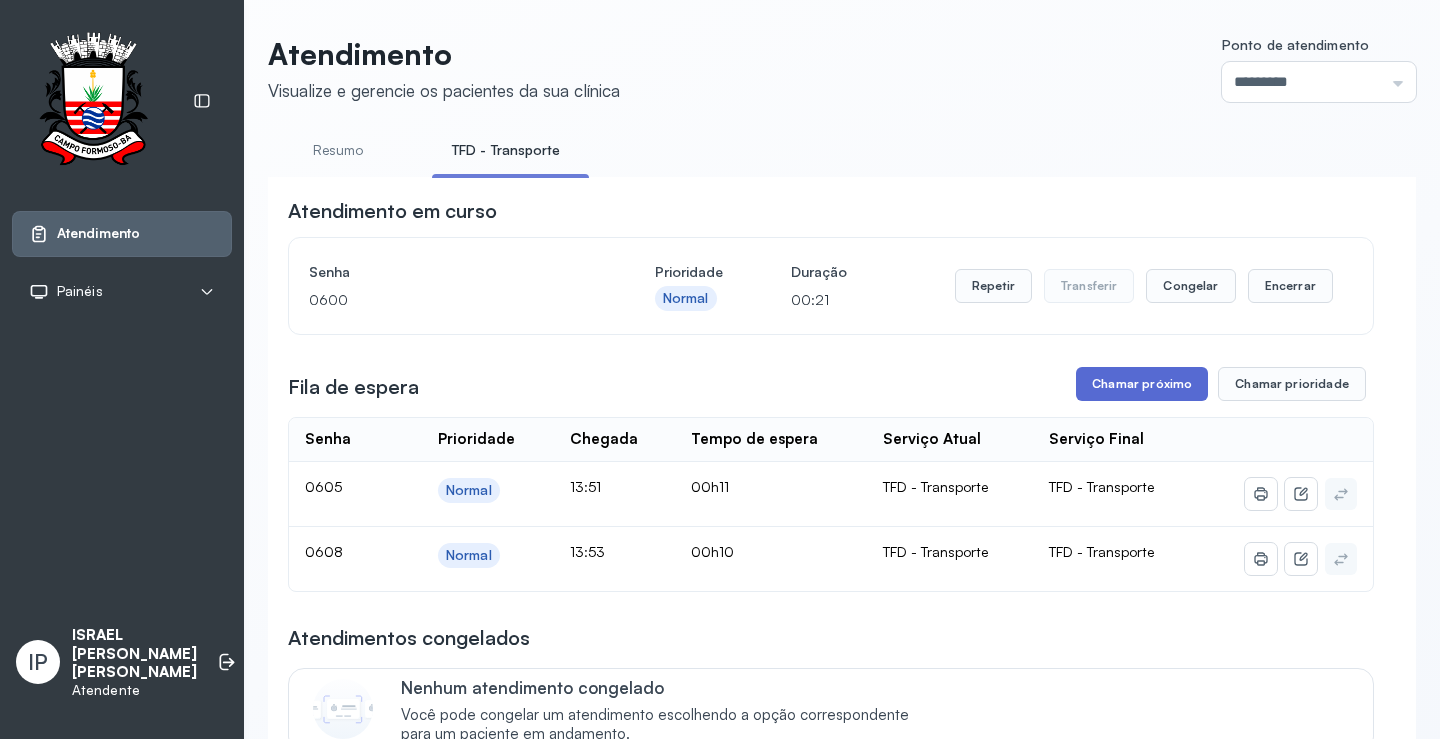 click on "Chamar próximo" at bounding box center [1142, 384] 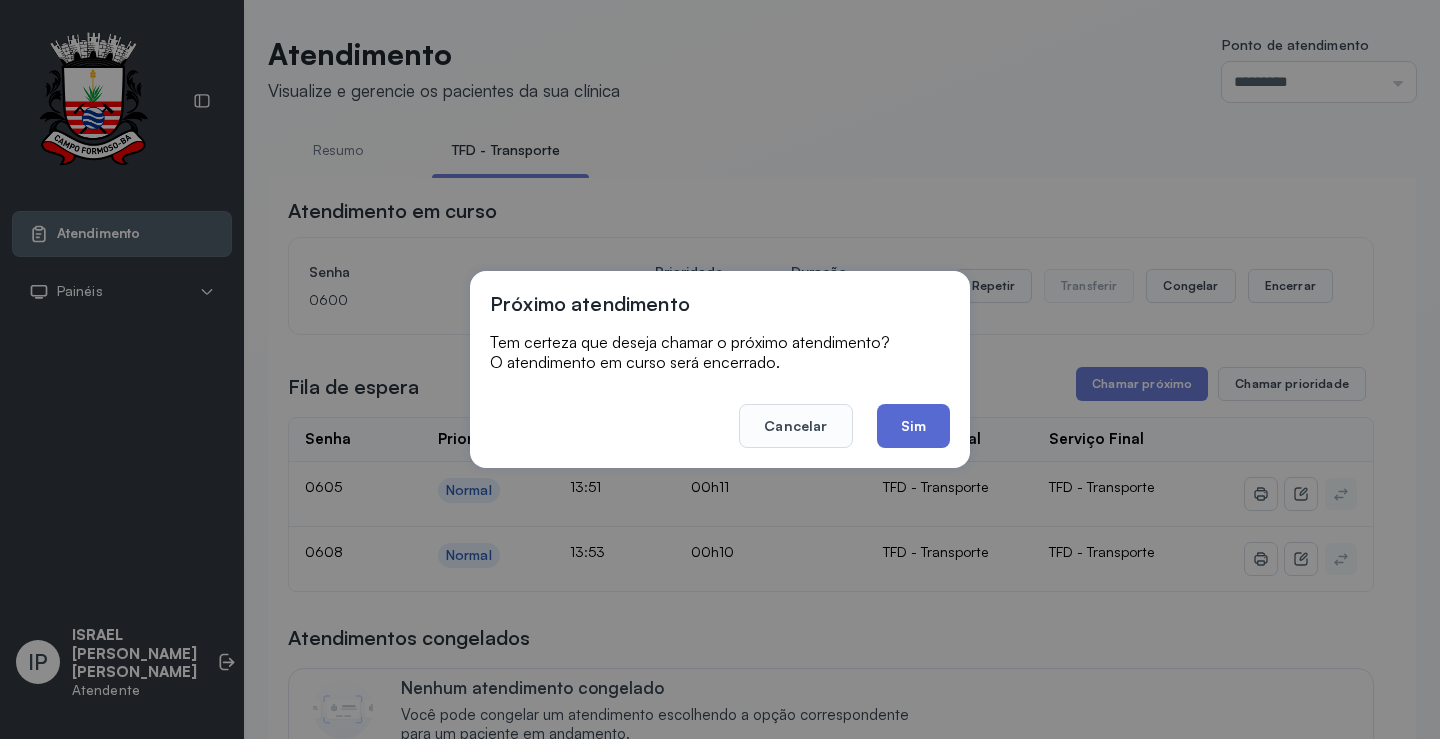 click on "Sim" 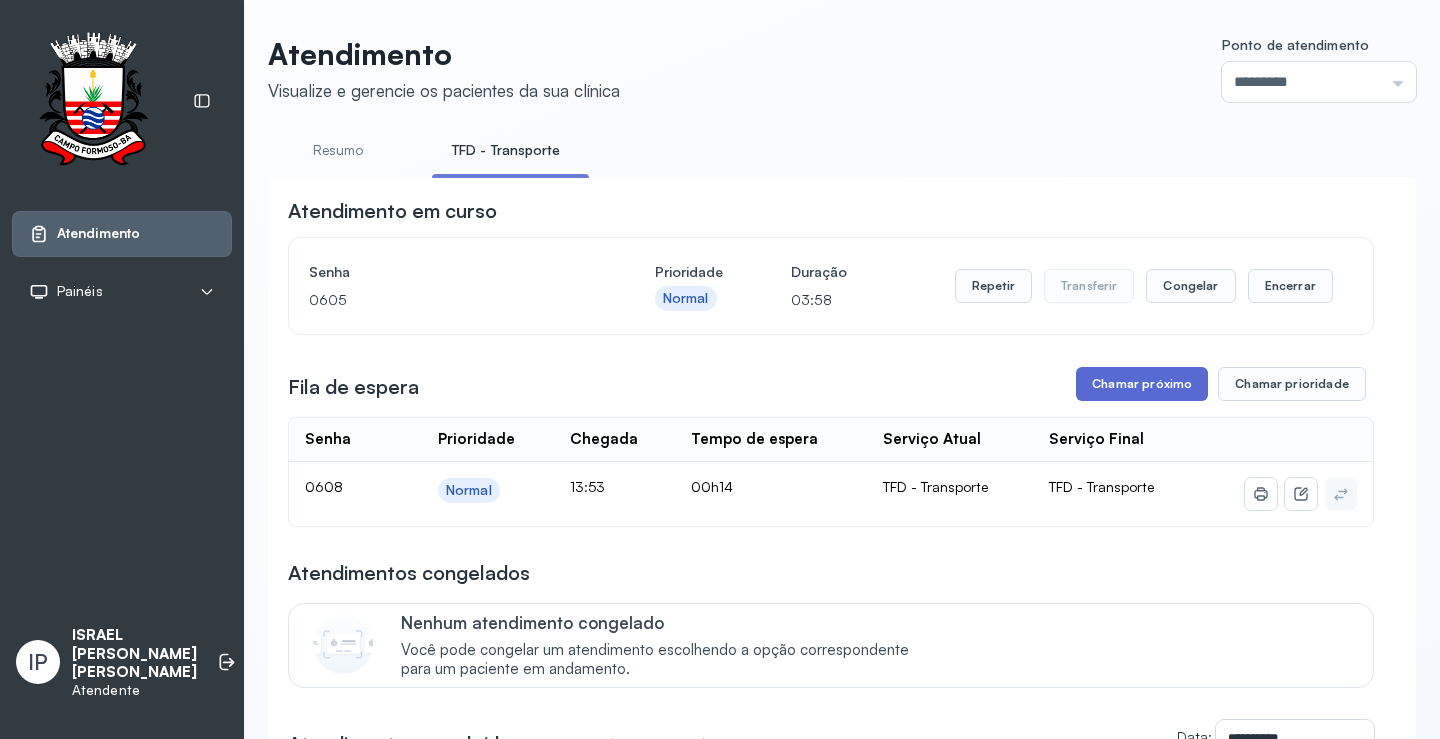 click on "Chamar próximo" at bounding box center (1142, 384) 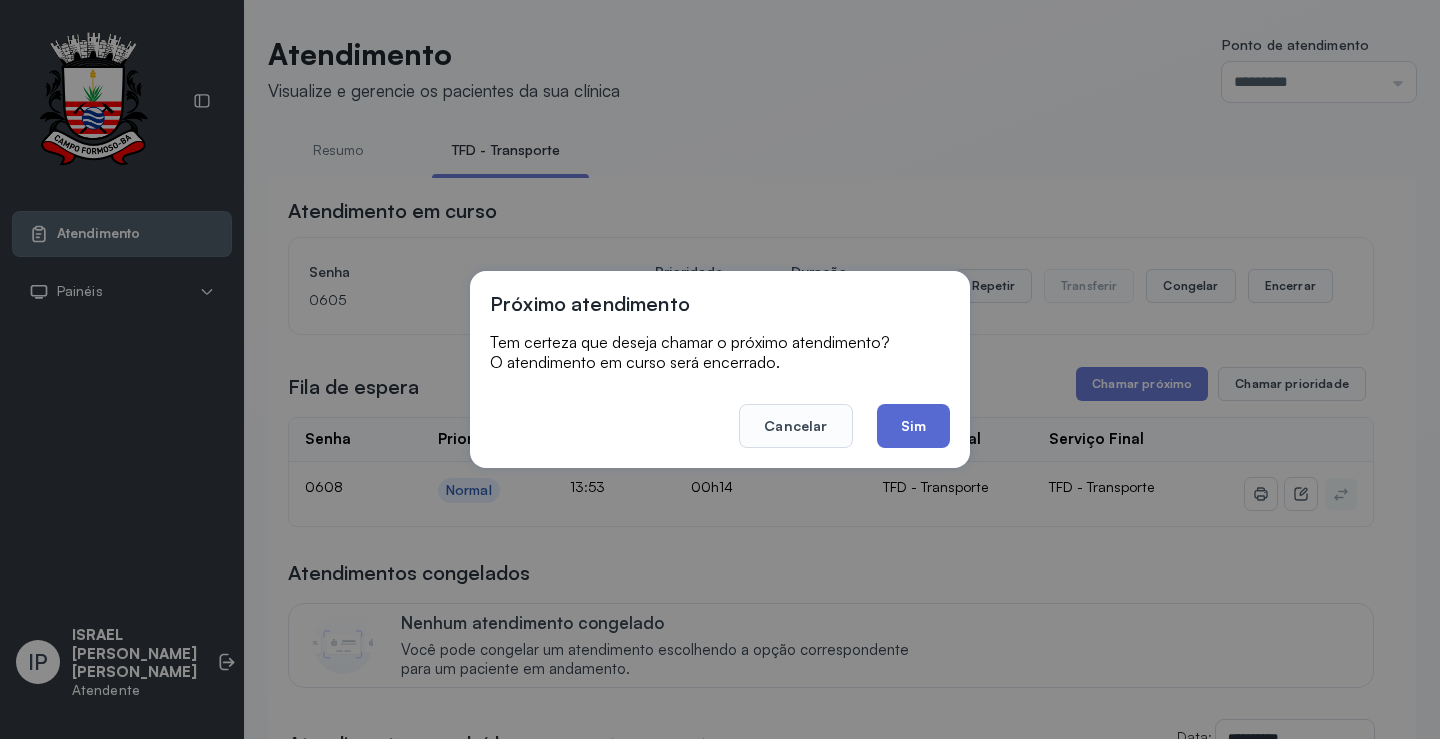 click on "Sim" 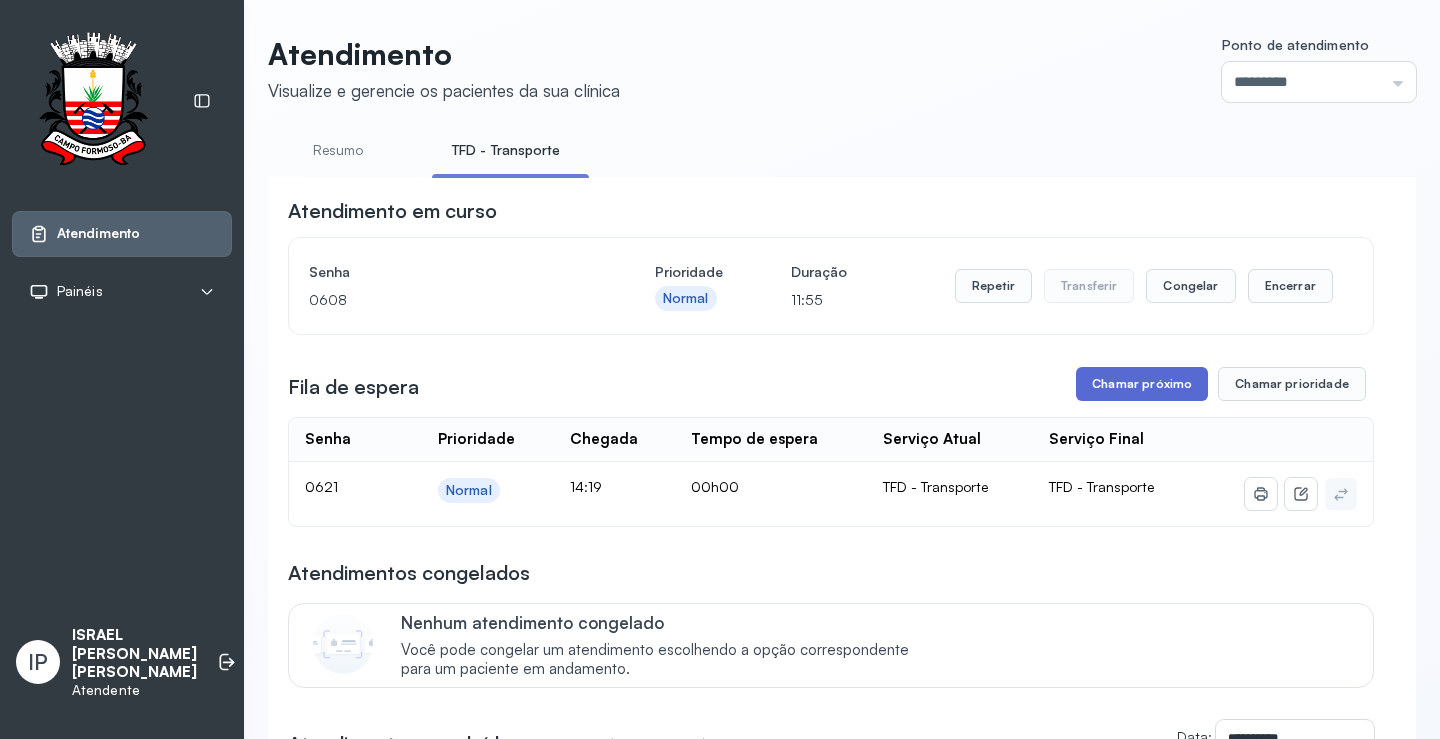 click on "Chamar próximo" at bounding box center (1142, 384) 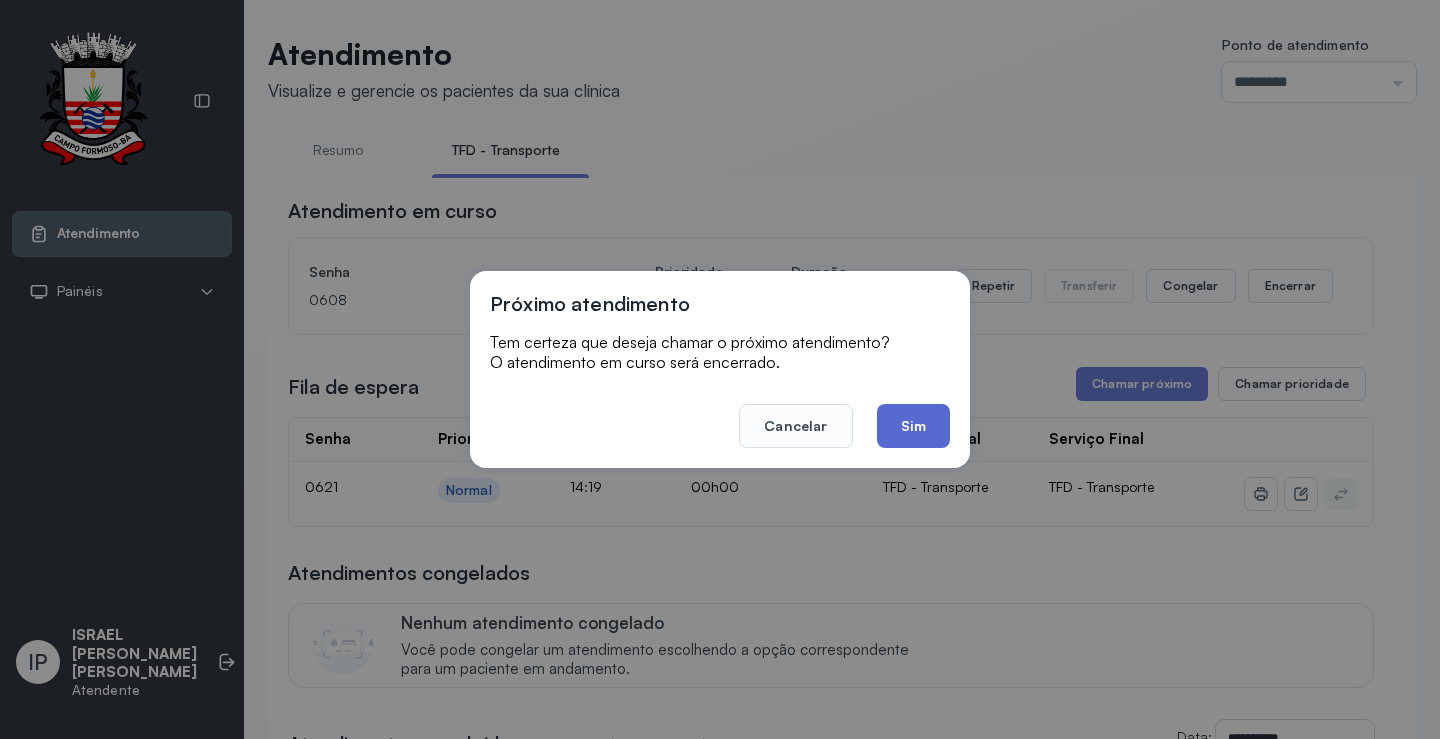 click on "Sim" 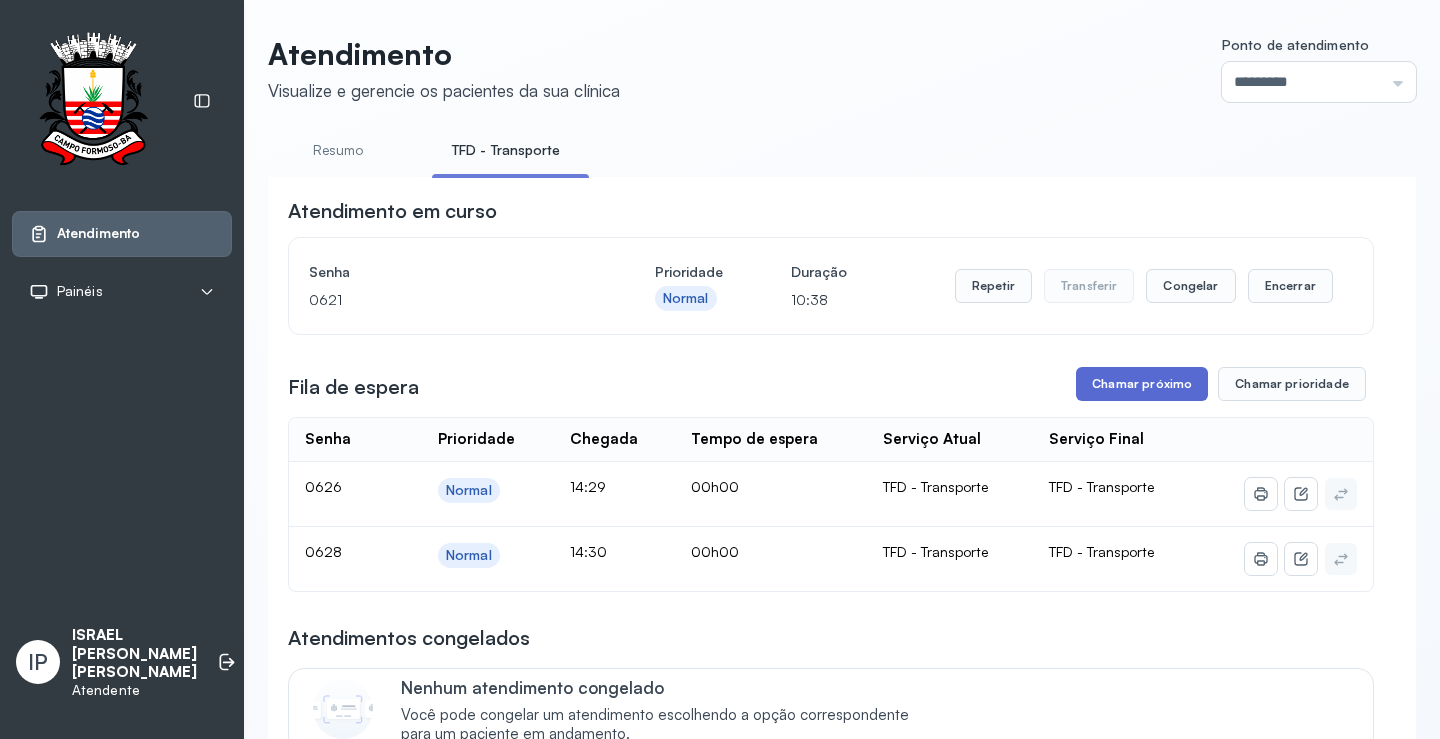 click on "Chamar próximo" at bounding box center (1142, 384) 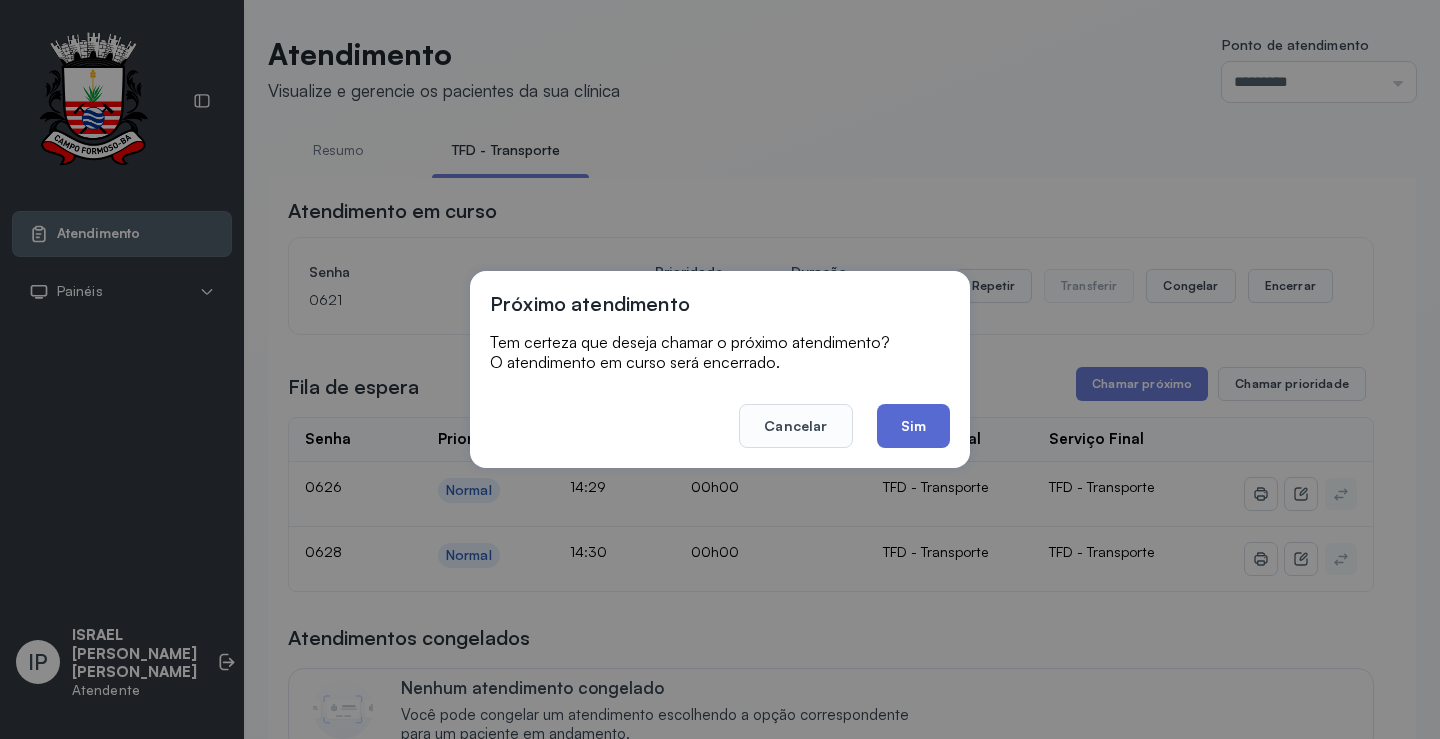 click on "Sim" 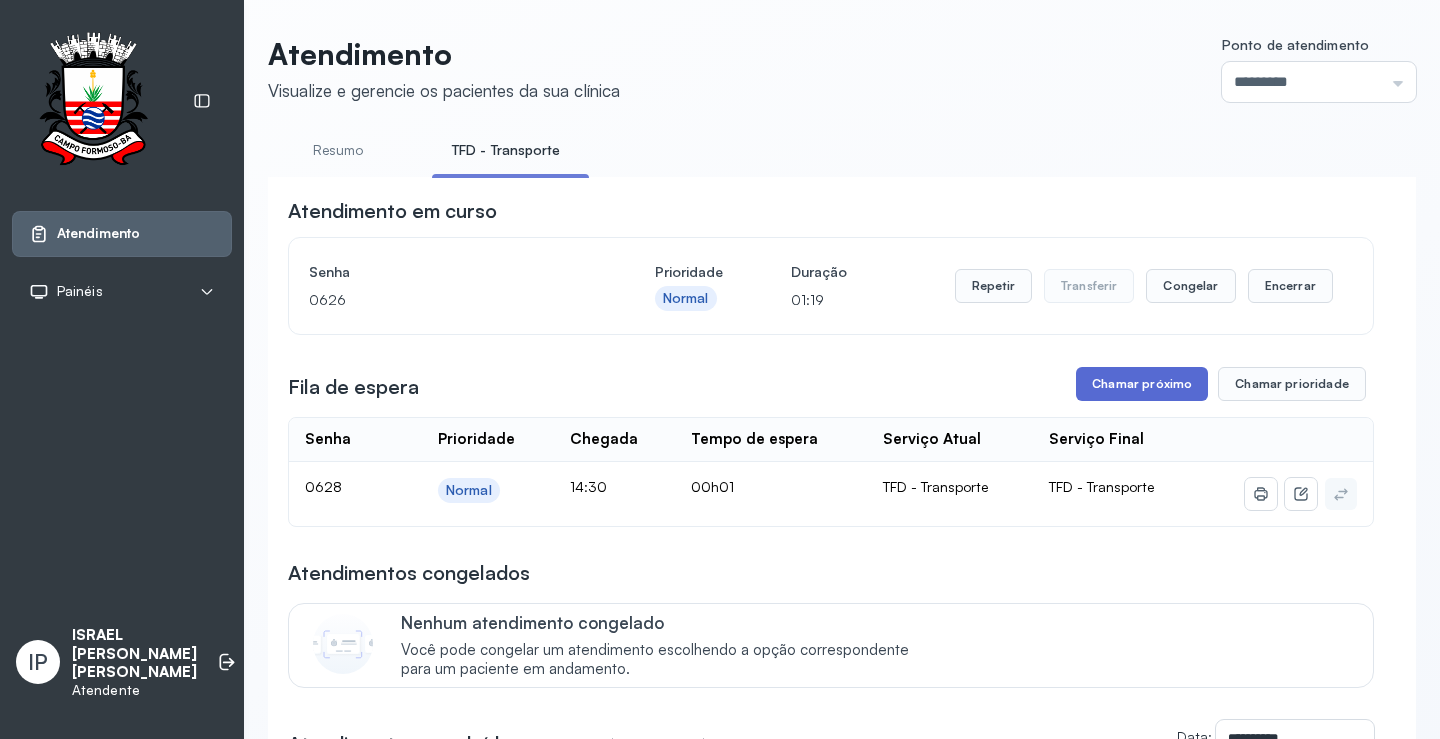 click on "Chamar próximo" at bounding box center (1142, 384) 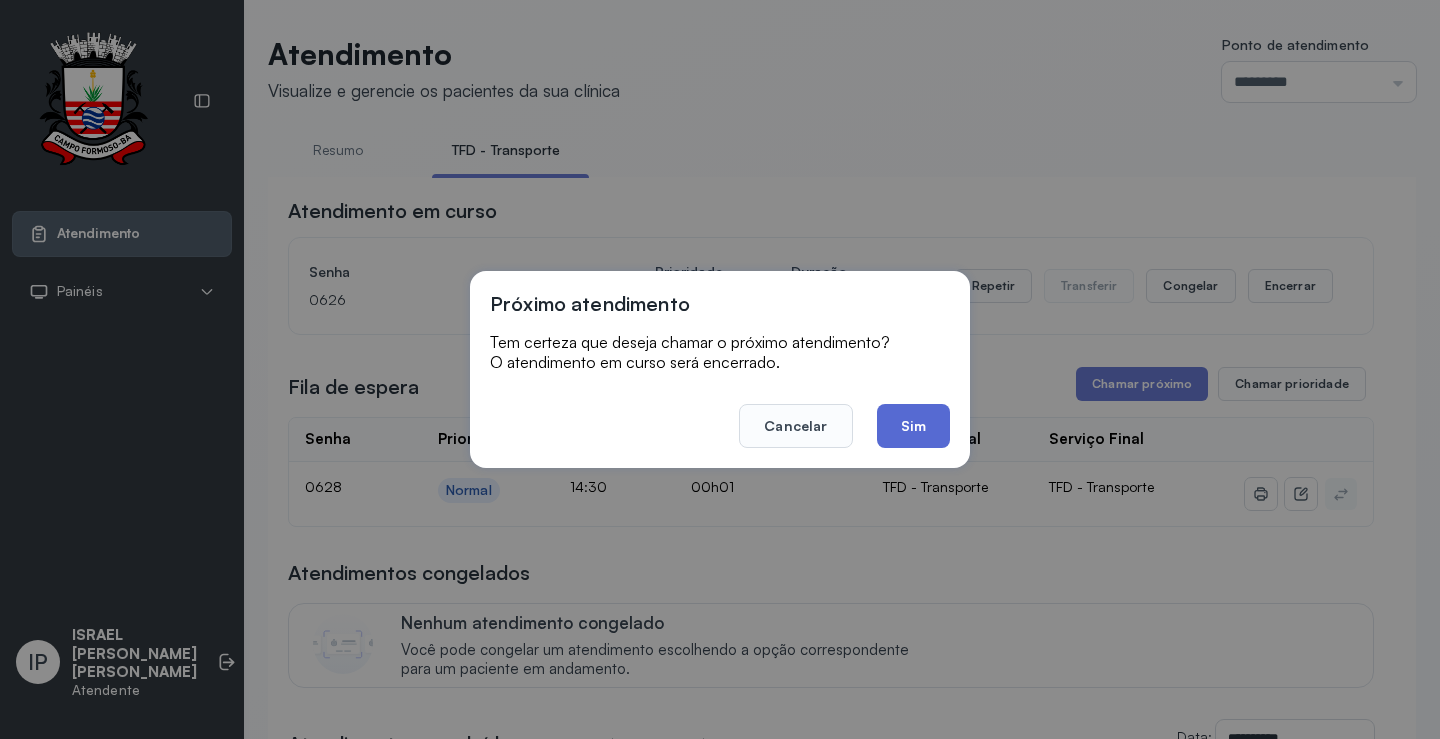 click on "Sim" 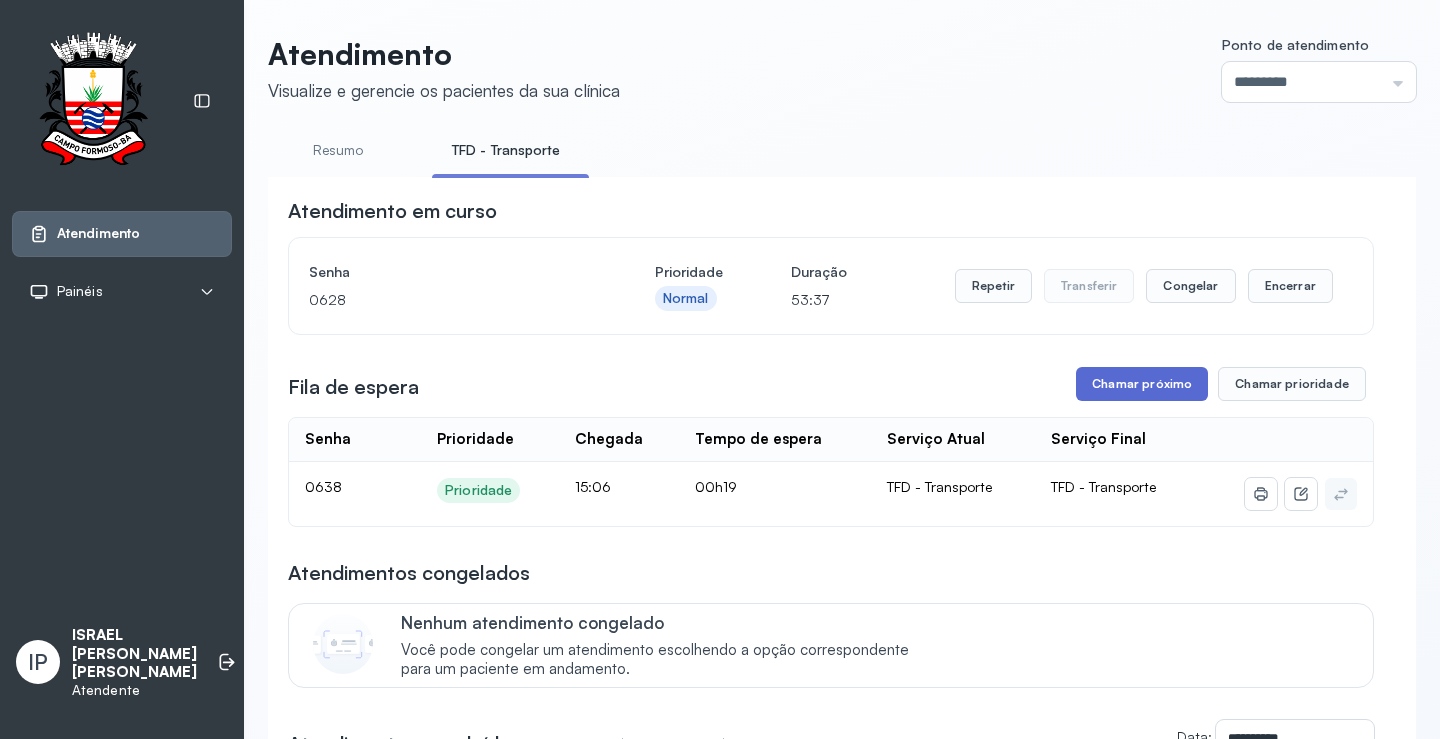click on "Chamar próximo" at bounding box center [1142, 384] 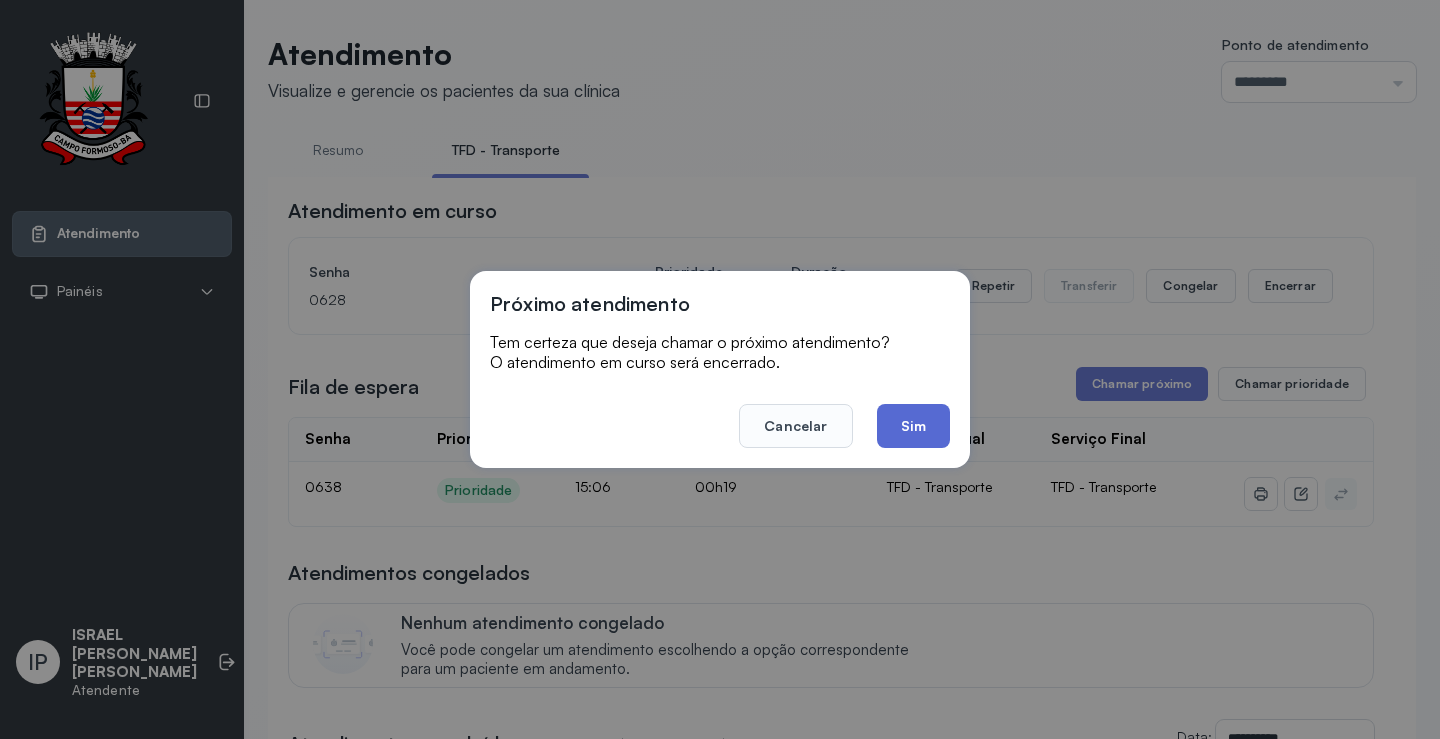 click on "Sim" 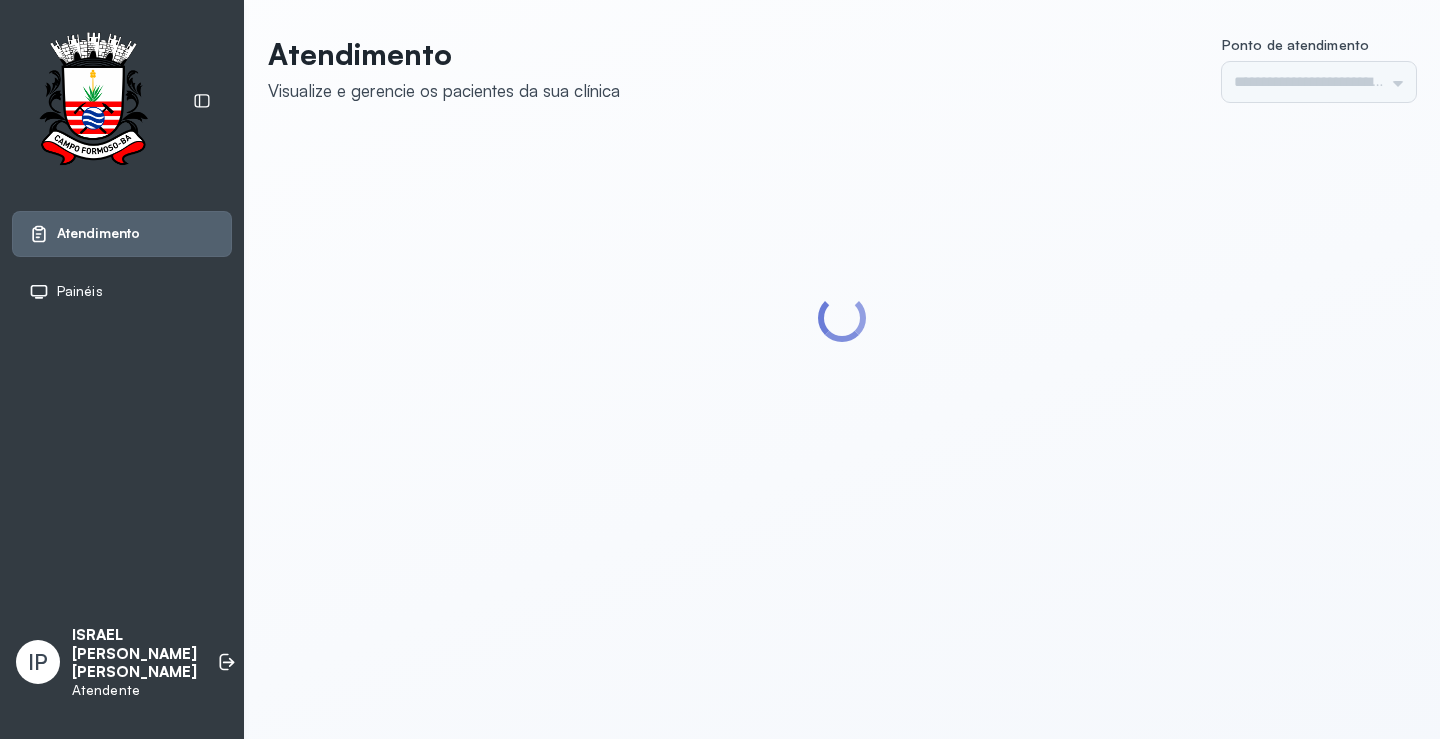 scroll, scrollTop: 0, scrollLeft: 0, axis: both 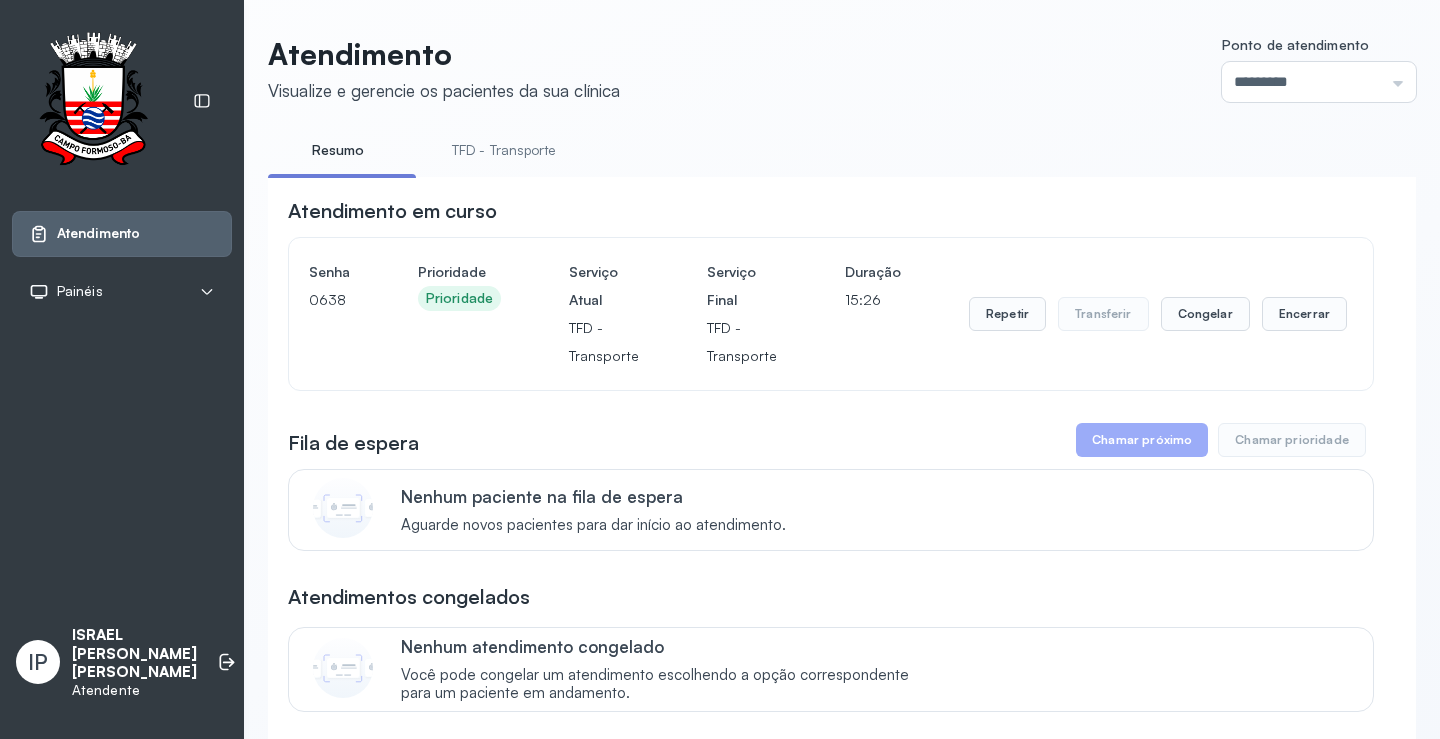 click on "TFD - Transporte" at bounding box center (504, 150) 